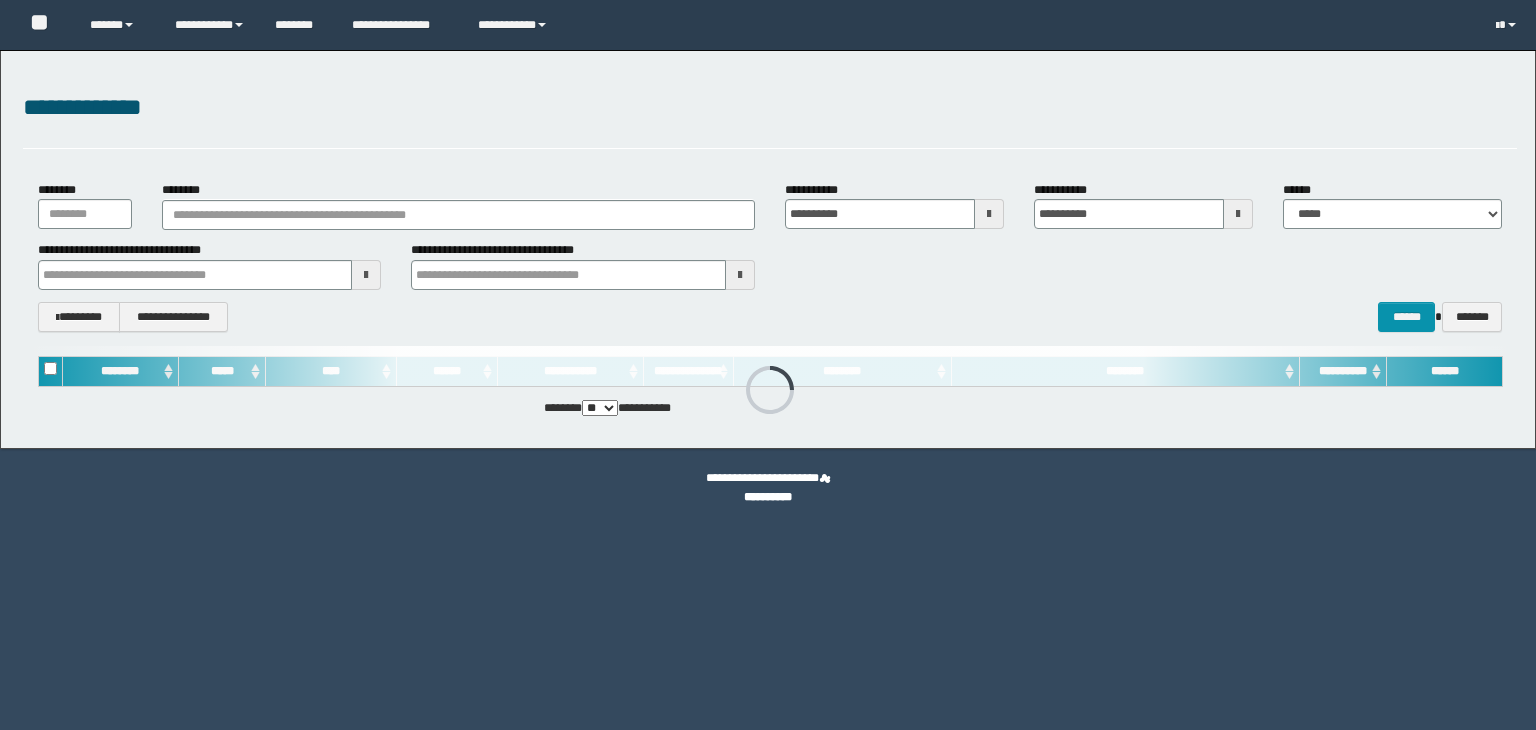scroll, scrollTop: 0, scrollLeft: 0, axis: both 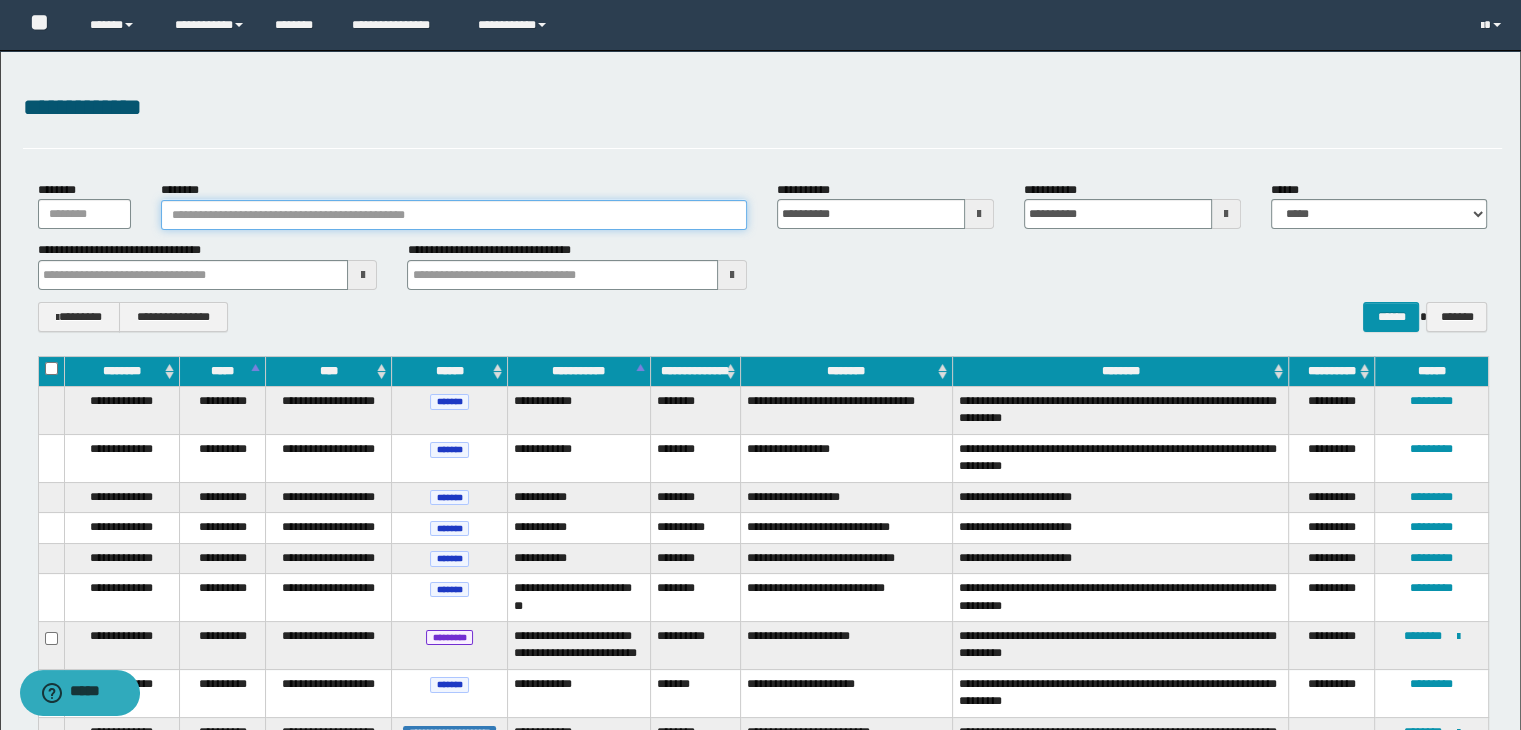 click on "********" at bounding box center (454, 215) 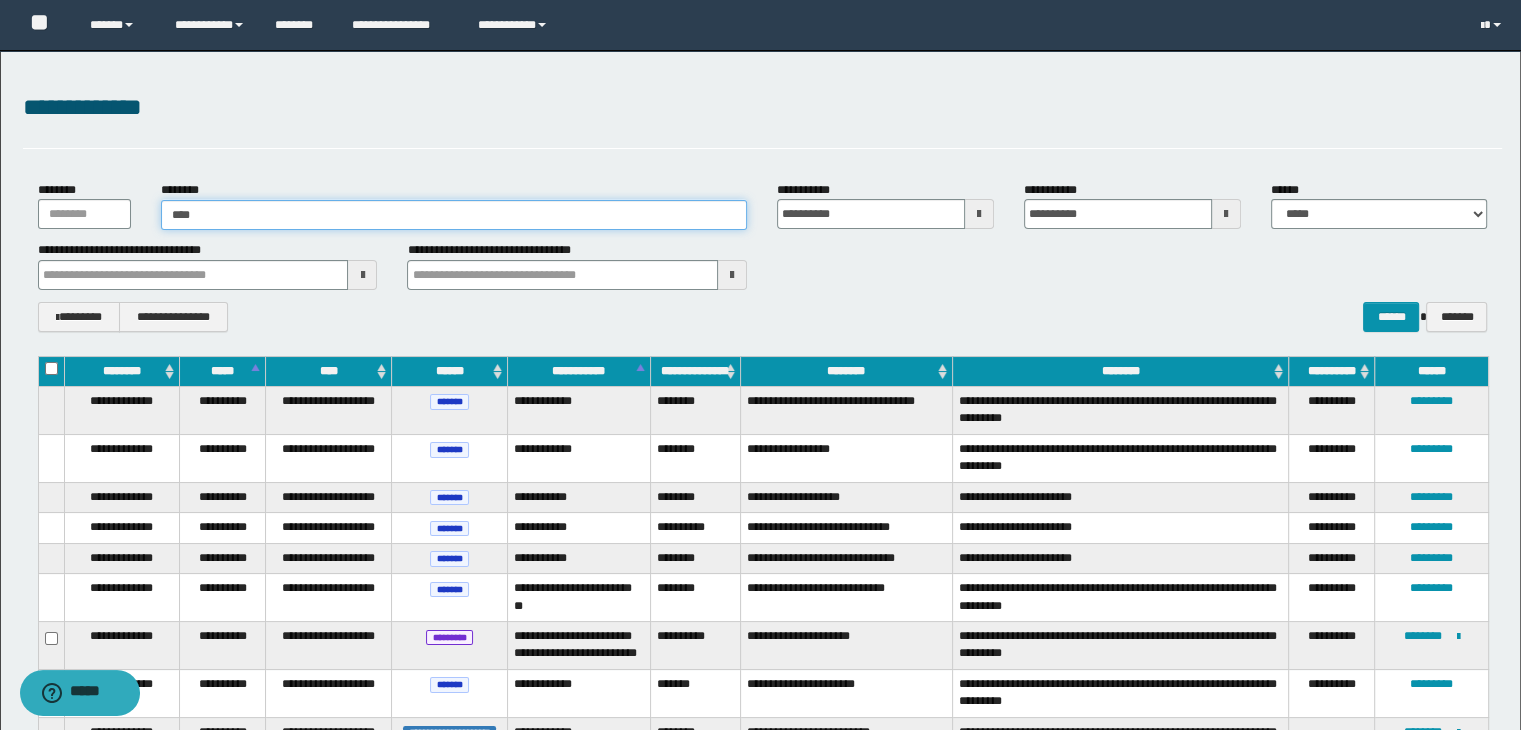 type on "*****" 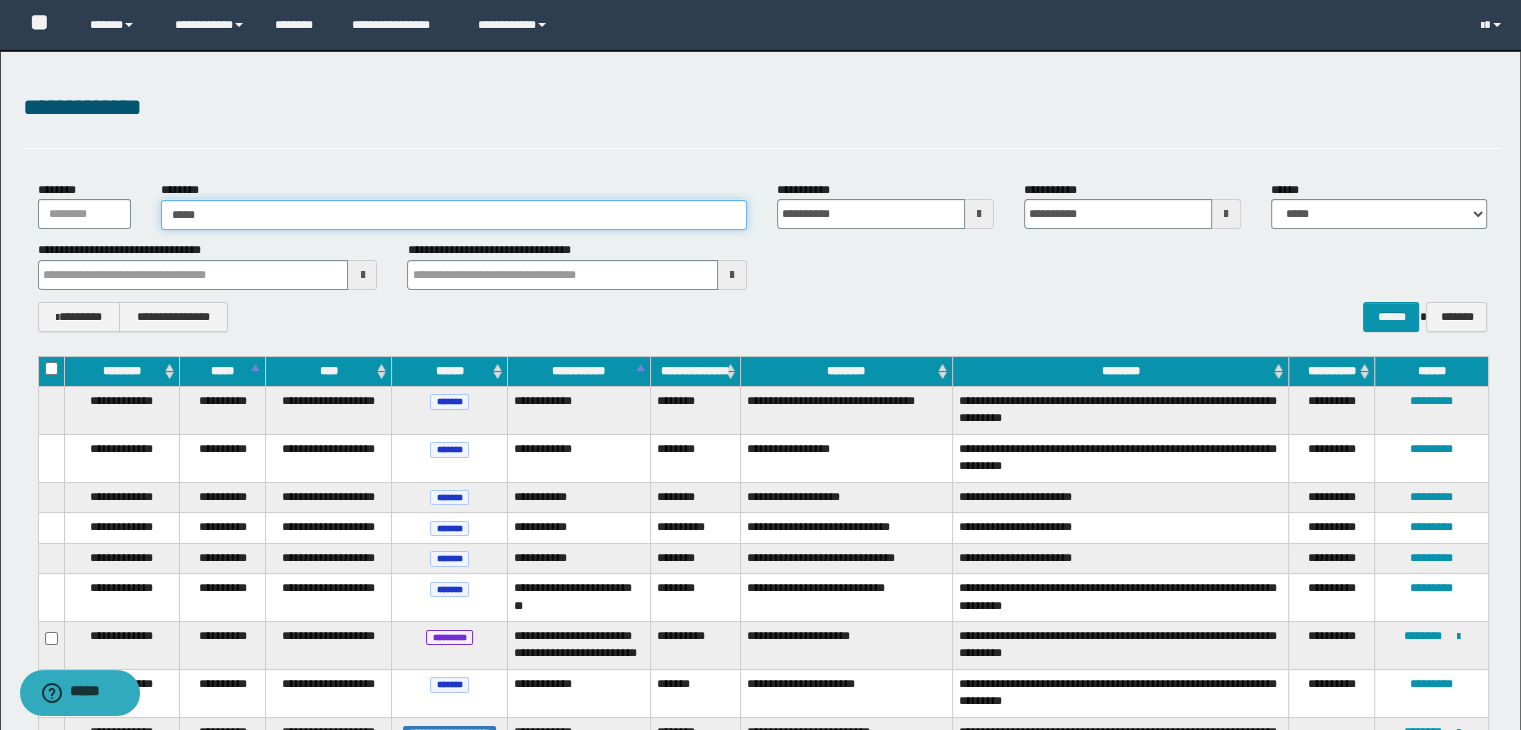 type on "*****" 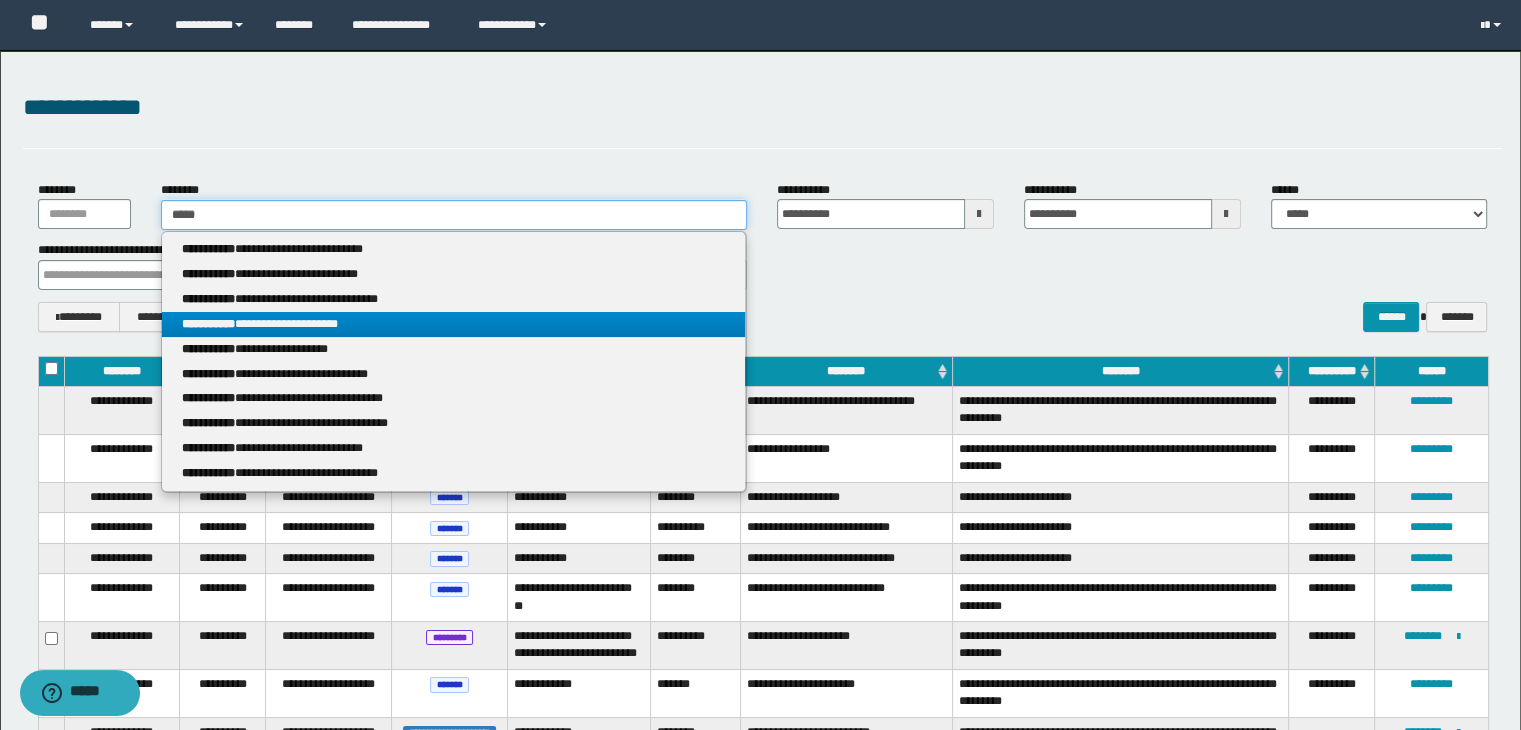 type on "*****" 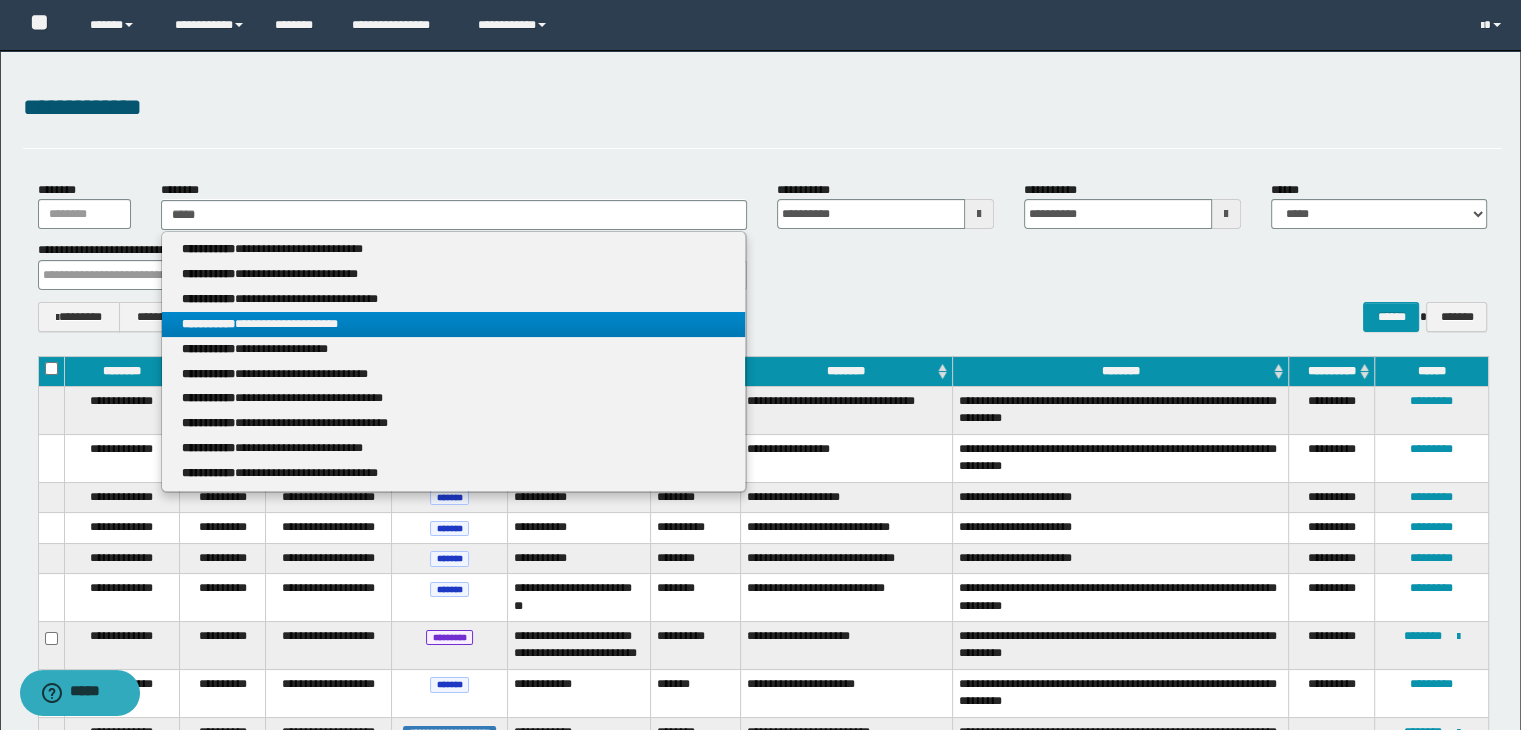 click on "**********" at bounding box center (454, 324) 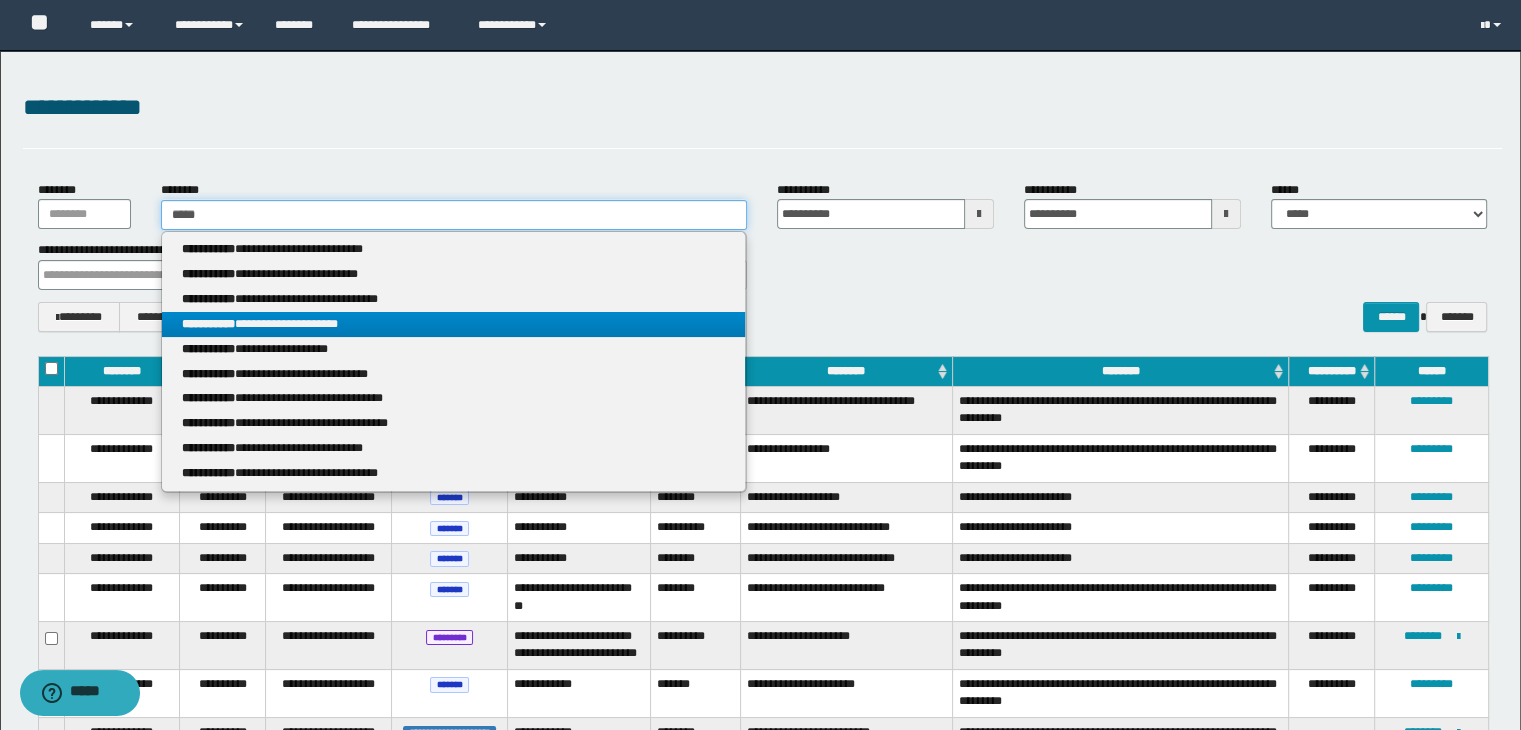 type 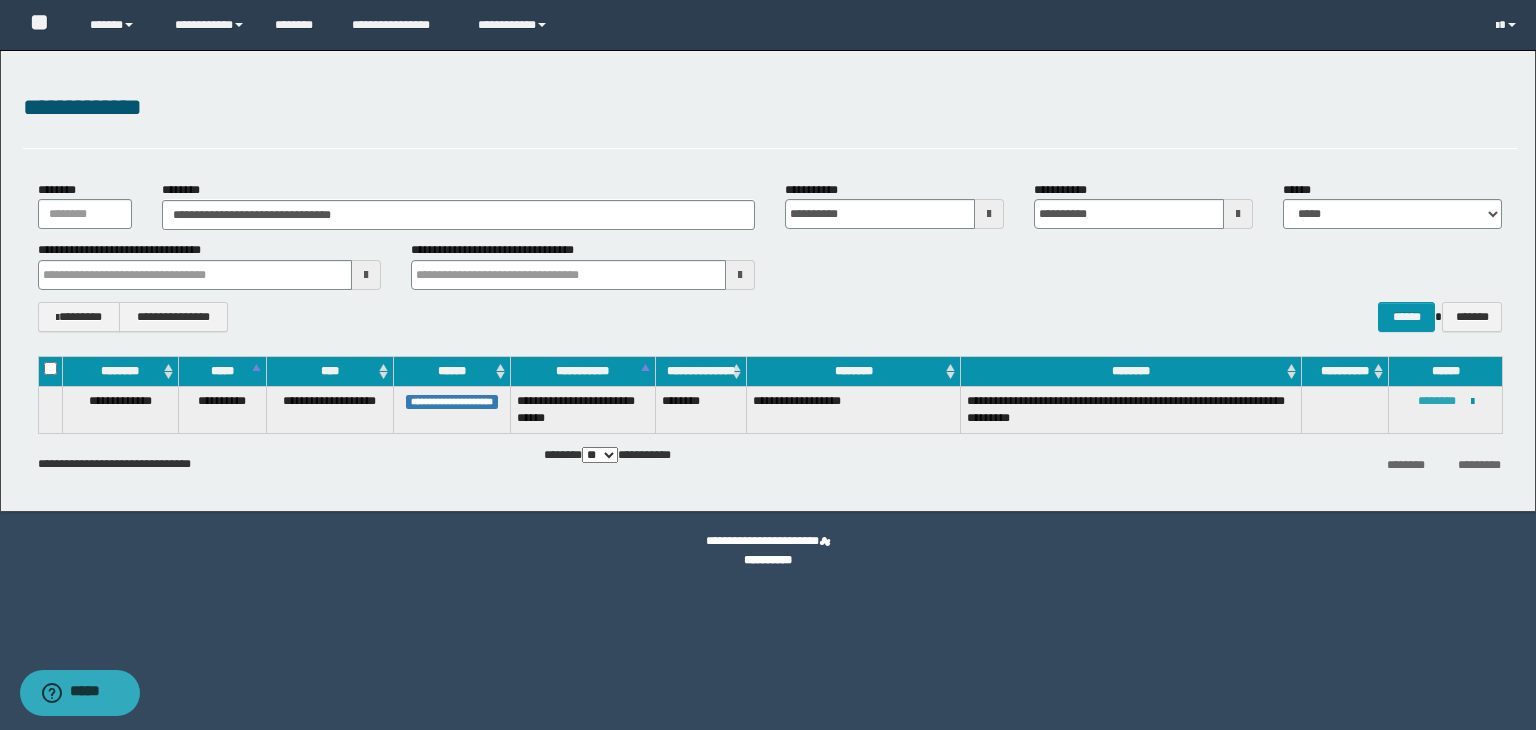 click on "********" at bounding box center (1437, 401) 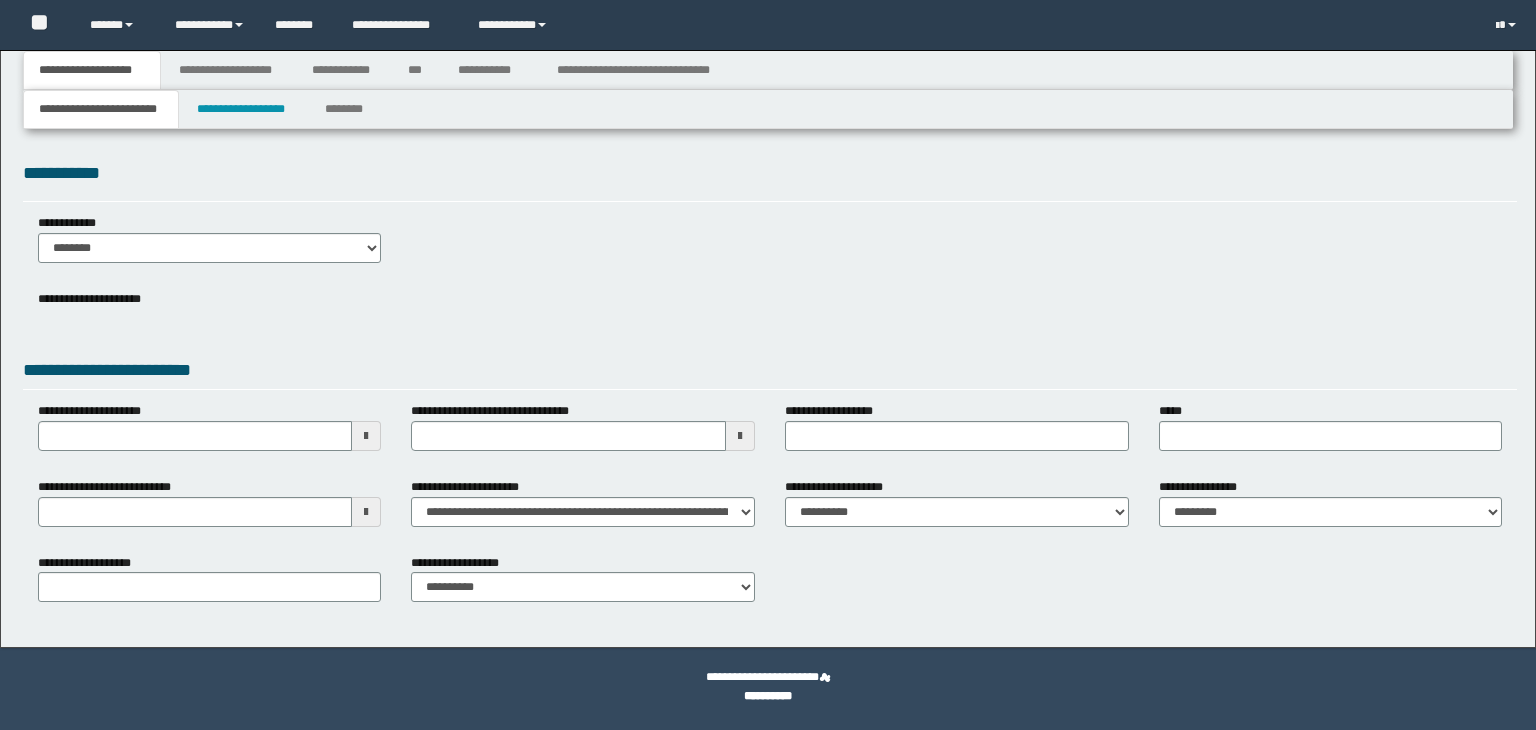 scroll, scrollTop: 0, scrollLeft: 0, axis: both 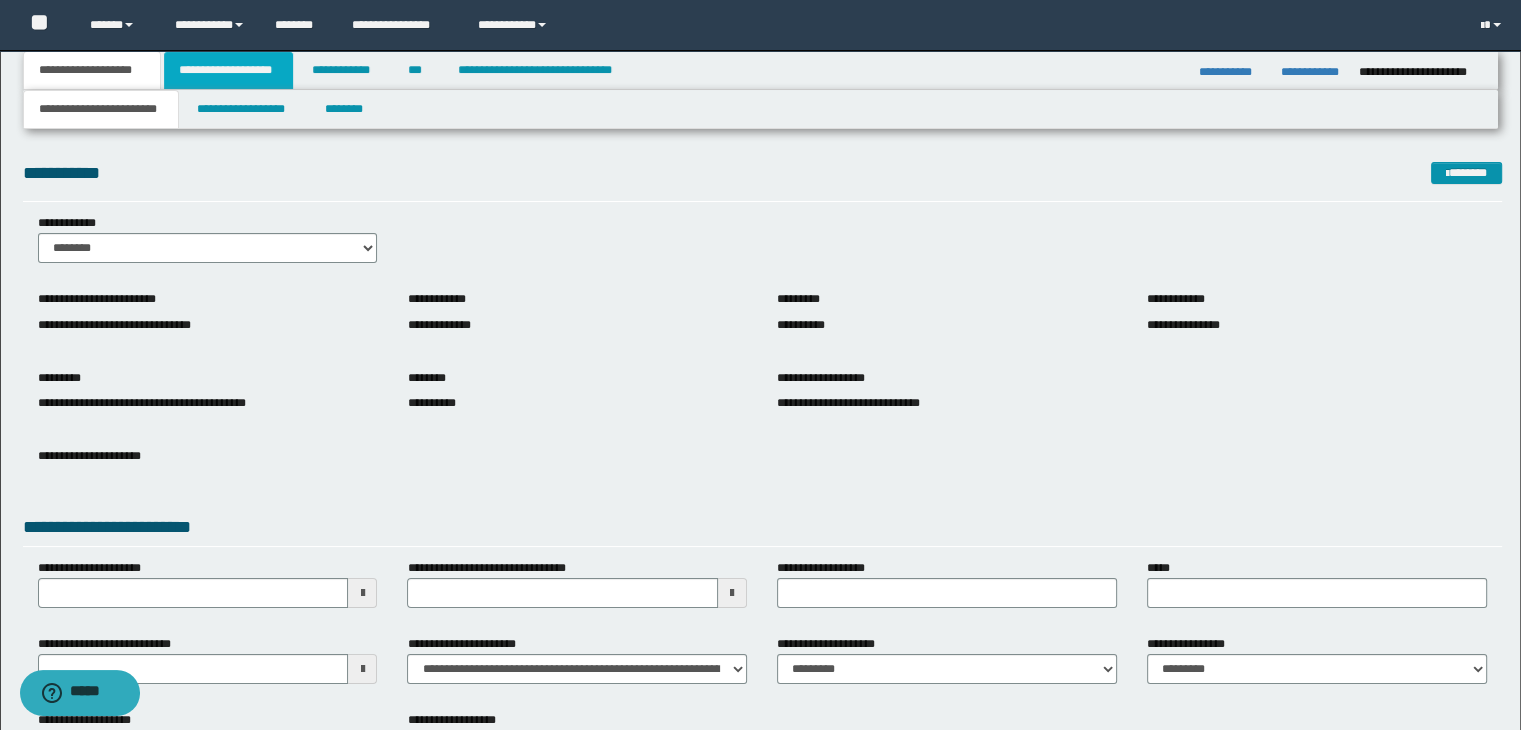 click on "**********" at bounding box center [228, 70] 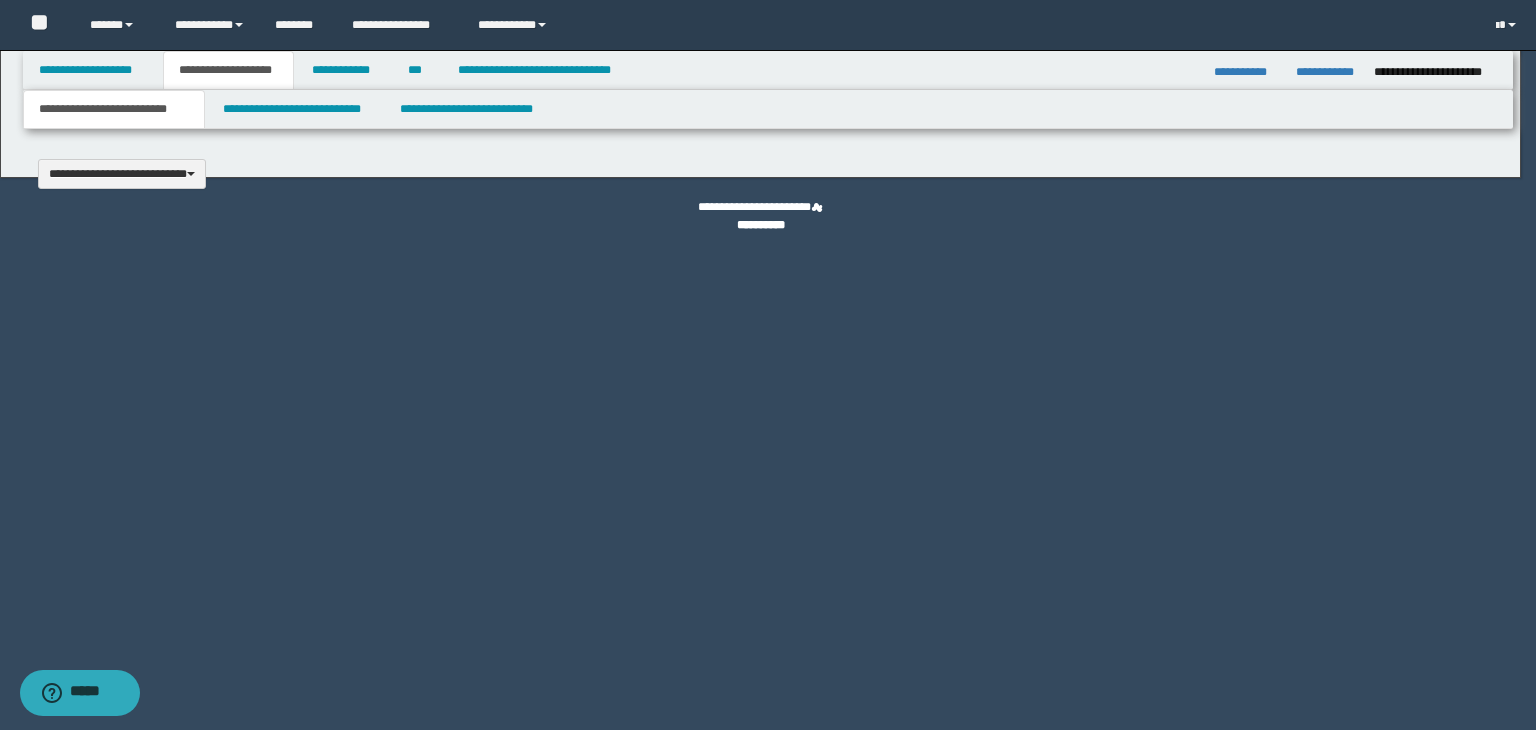 type 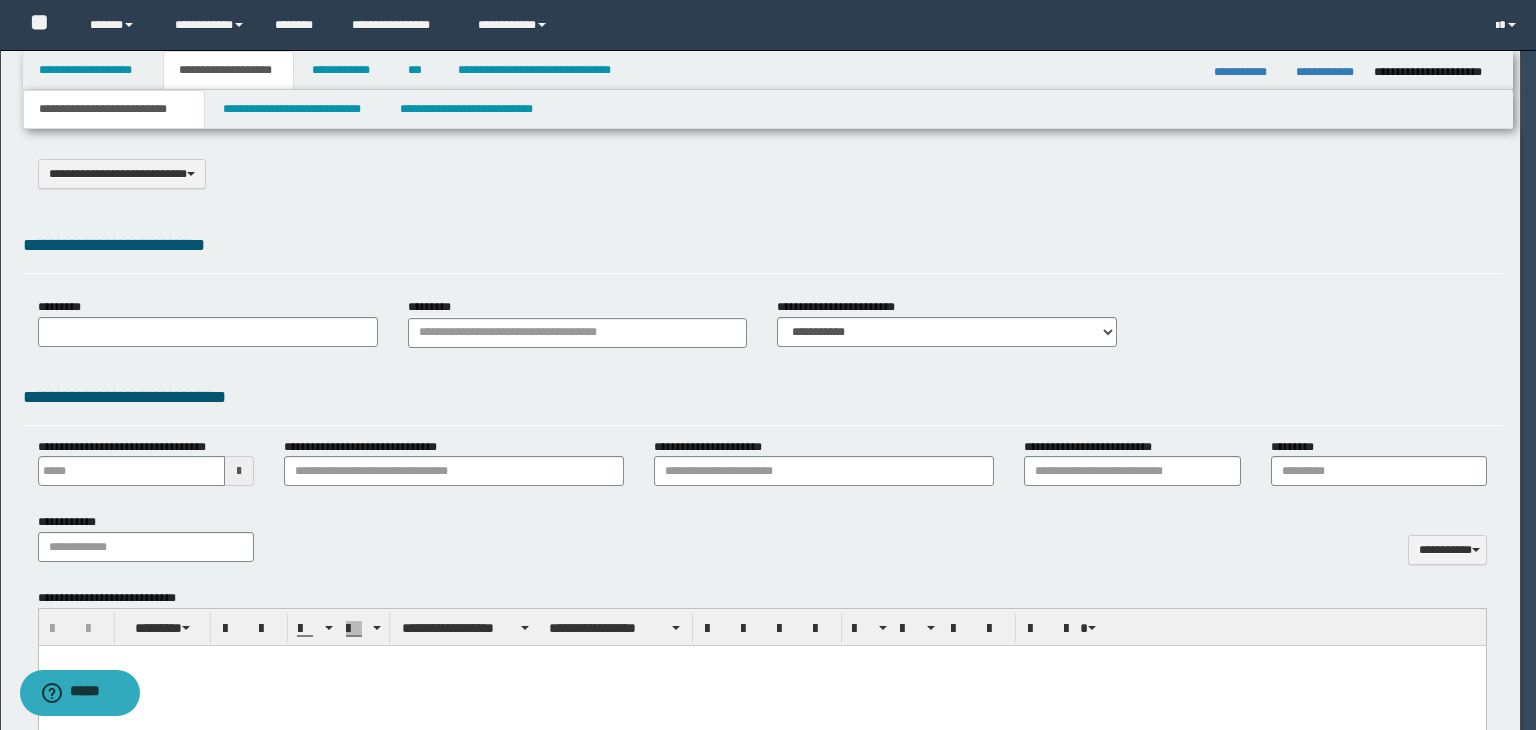 select on "*" 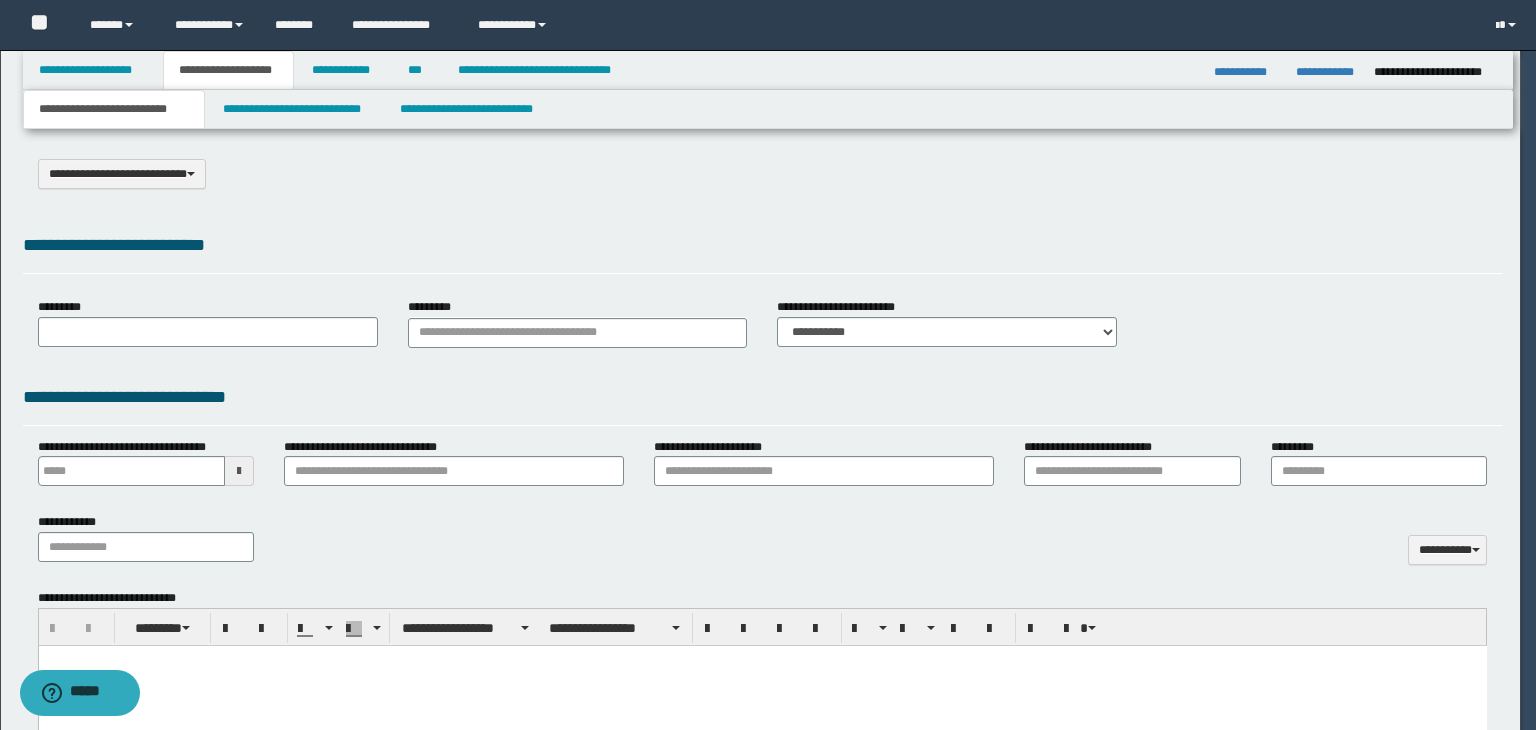 scroll, scrollTop: 0, scrollLeft: 0, axis: both 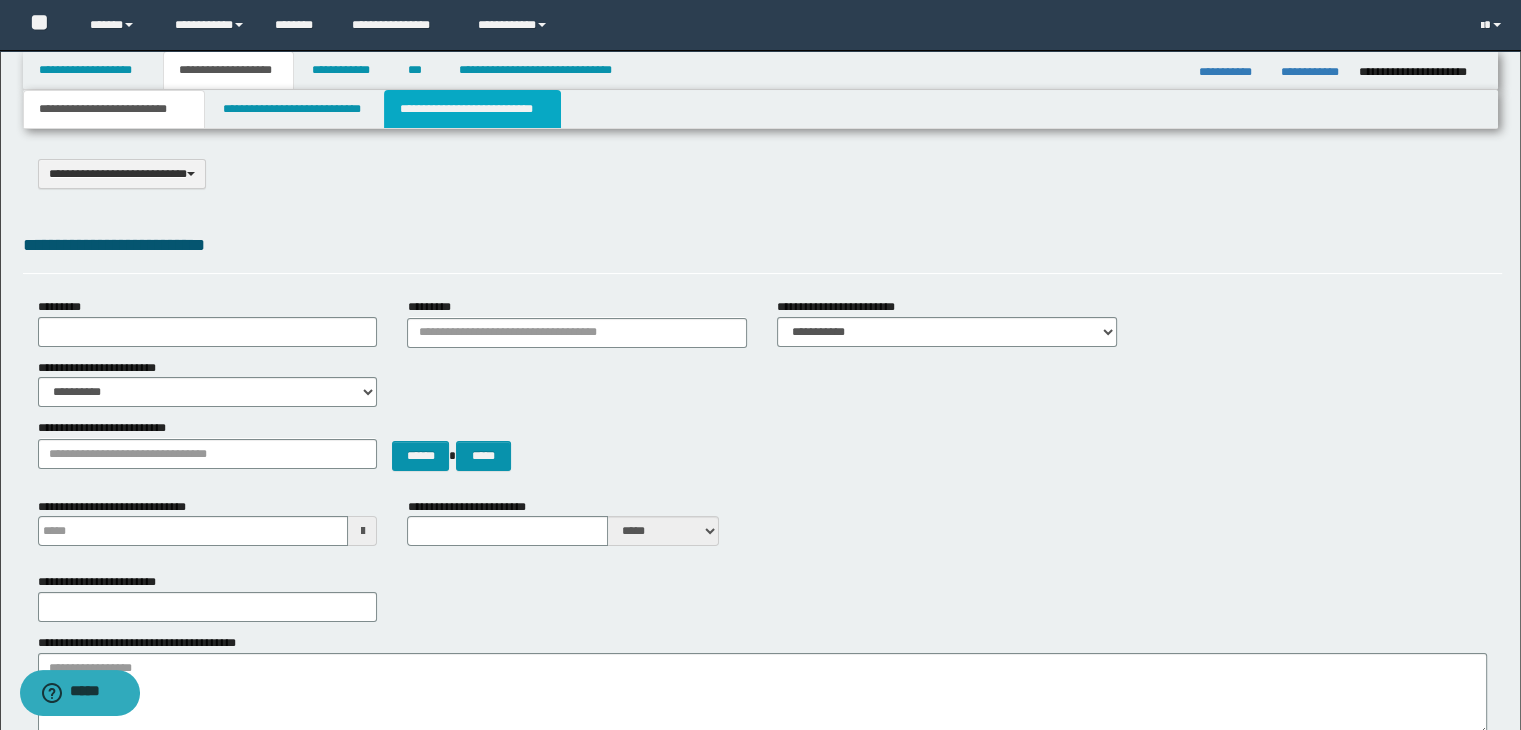 click on "**********" at bounding box center (472, 109) 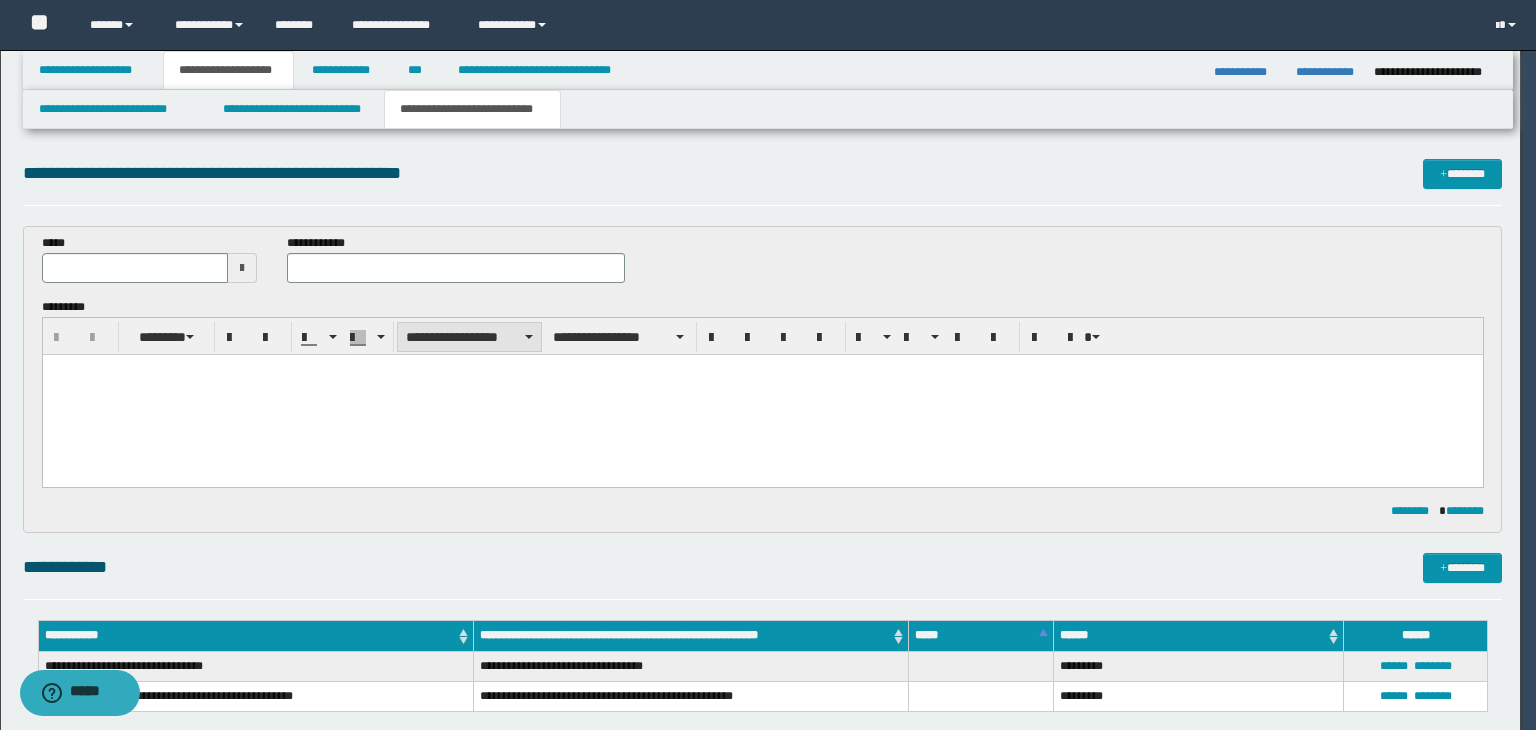 scroll, scrollTop: 0, scrollLeft: 0, axis: both 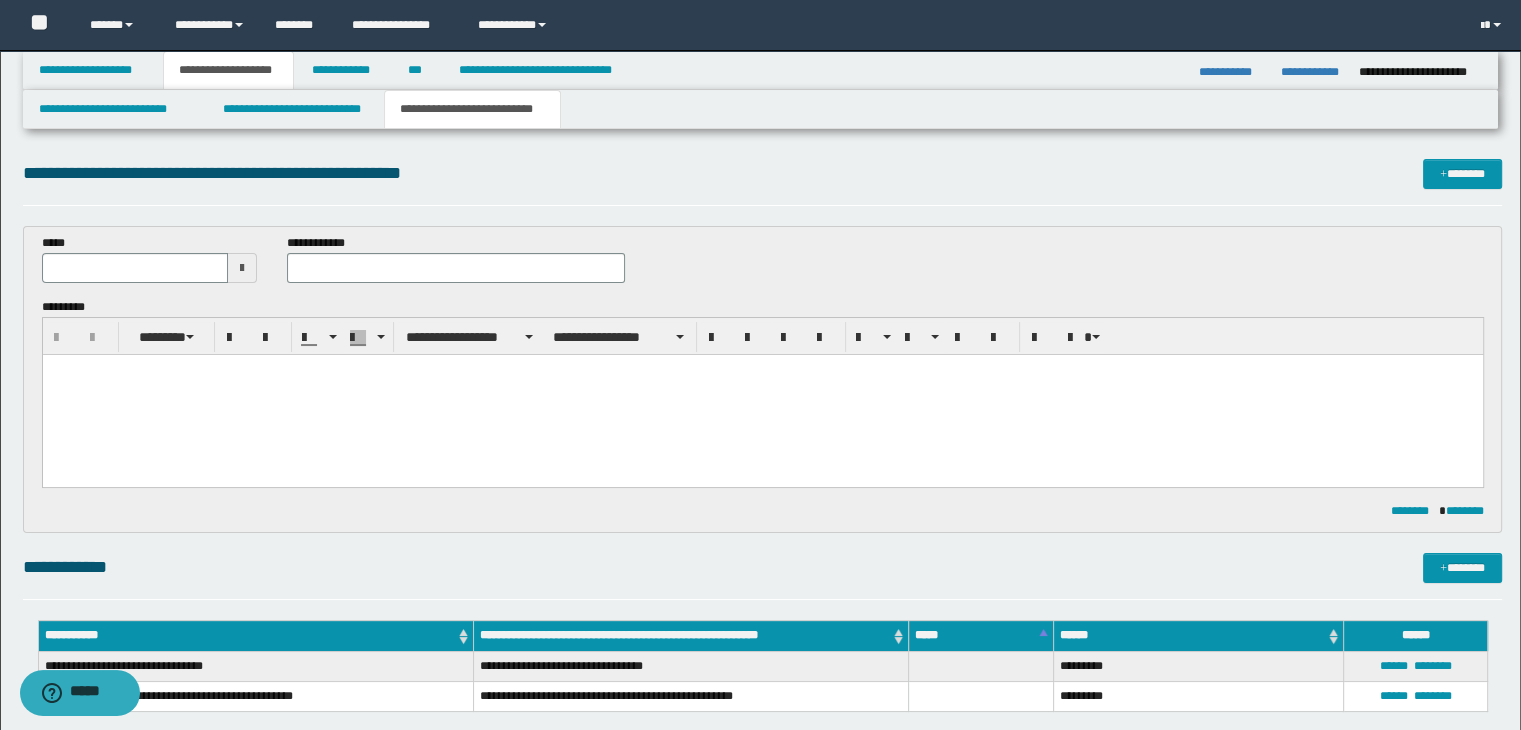 click at bounding box center [762, 394] 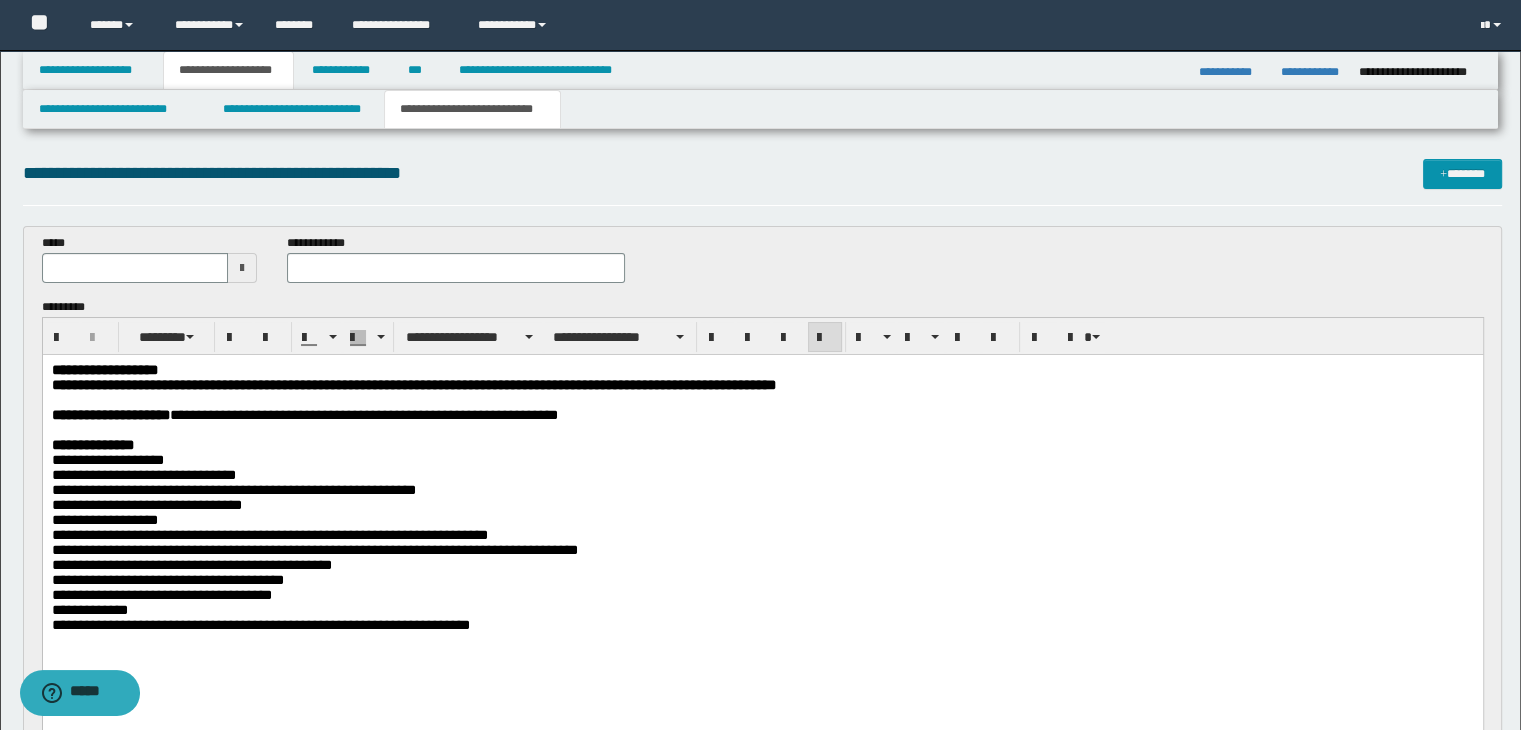 click at bounding box center [242, 268] 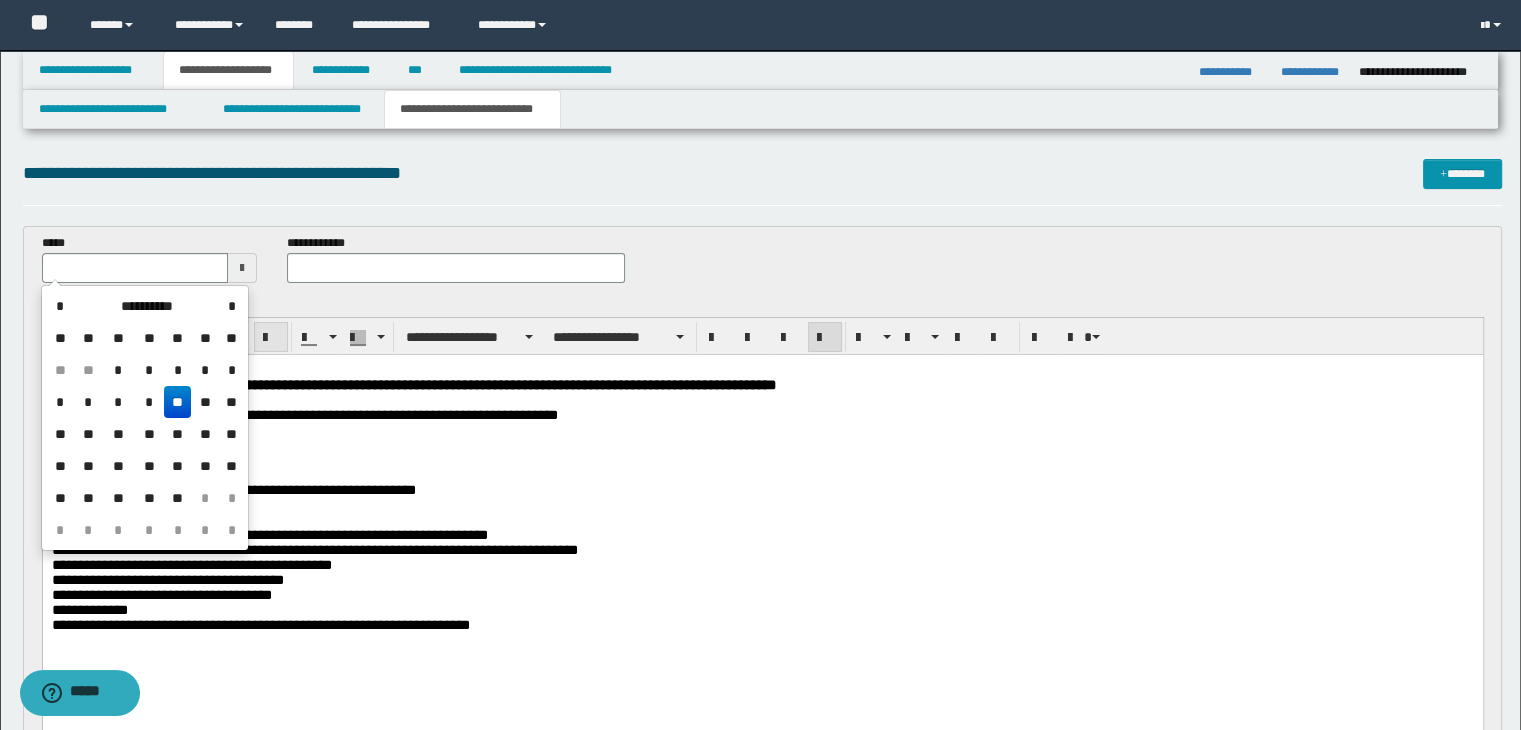 drag, startPoint x: 176, startPoint y: 402, endPoint x: 280, endPoint y: 327, distance: 128.22246 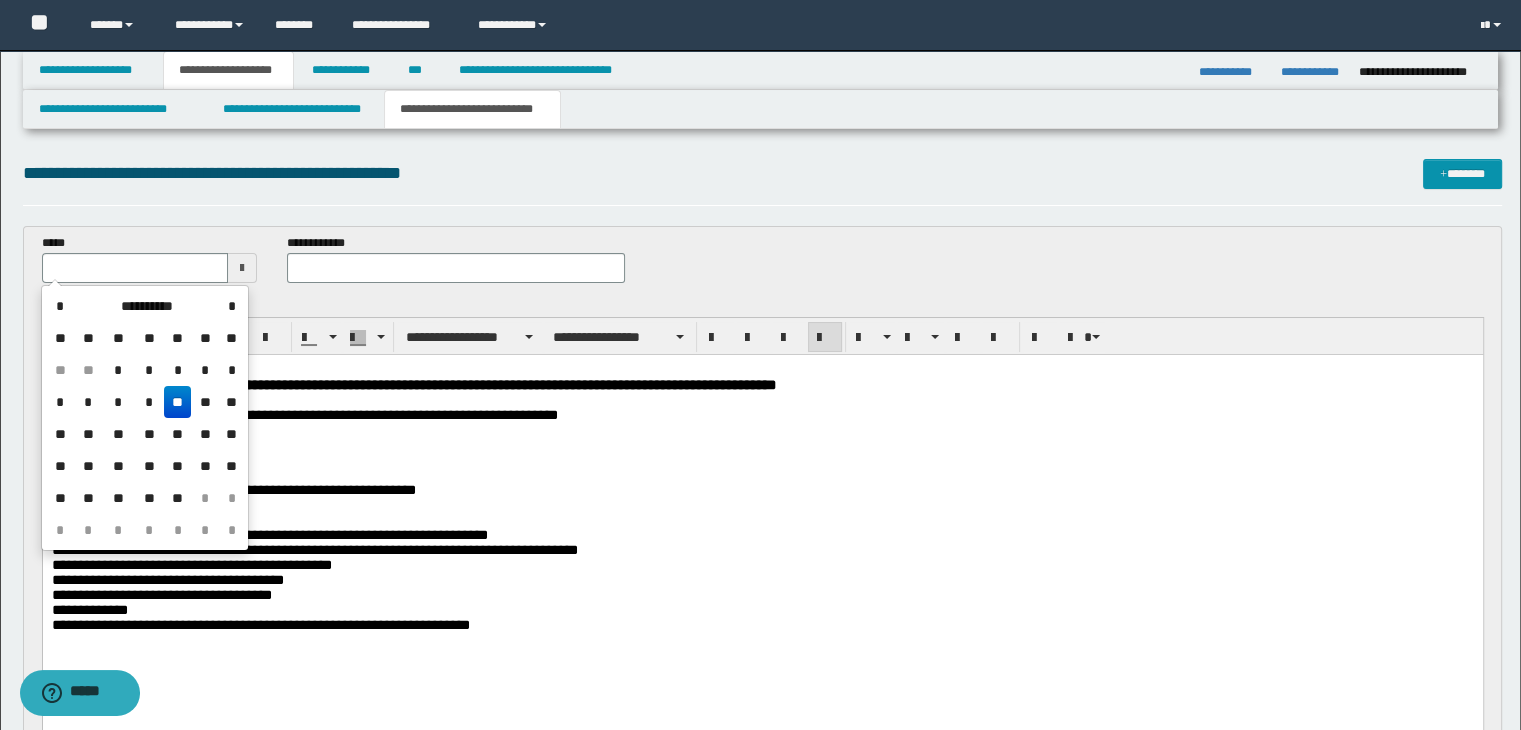 type on "**********" 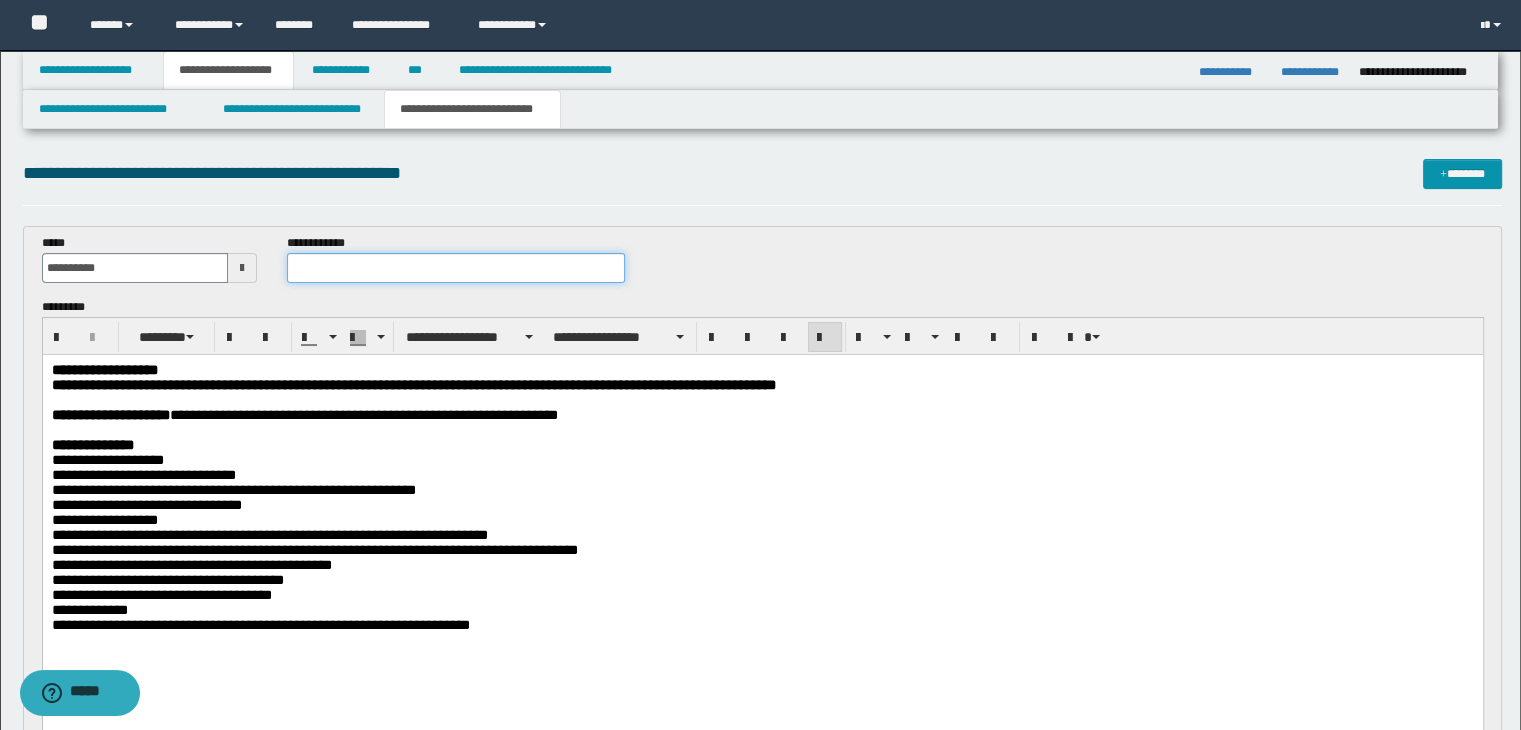click at bounding box center [456, 268] 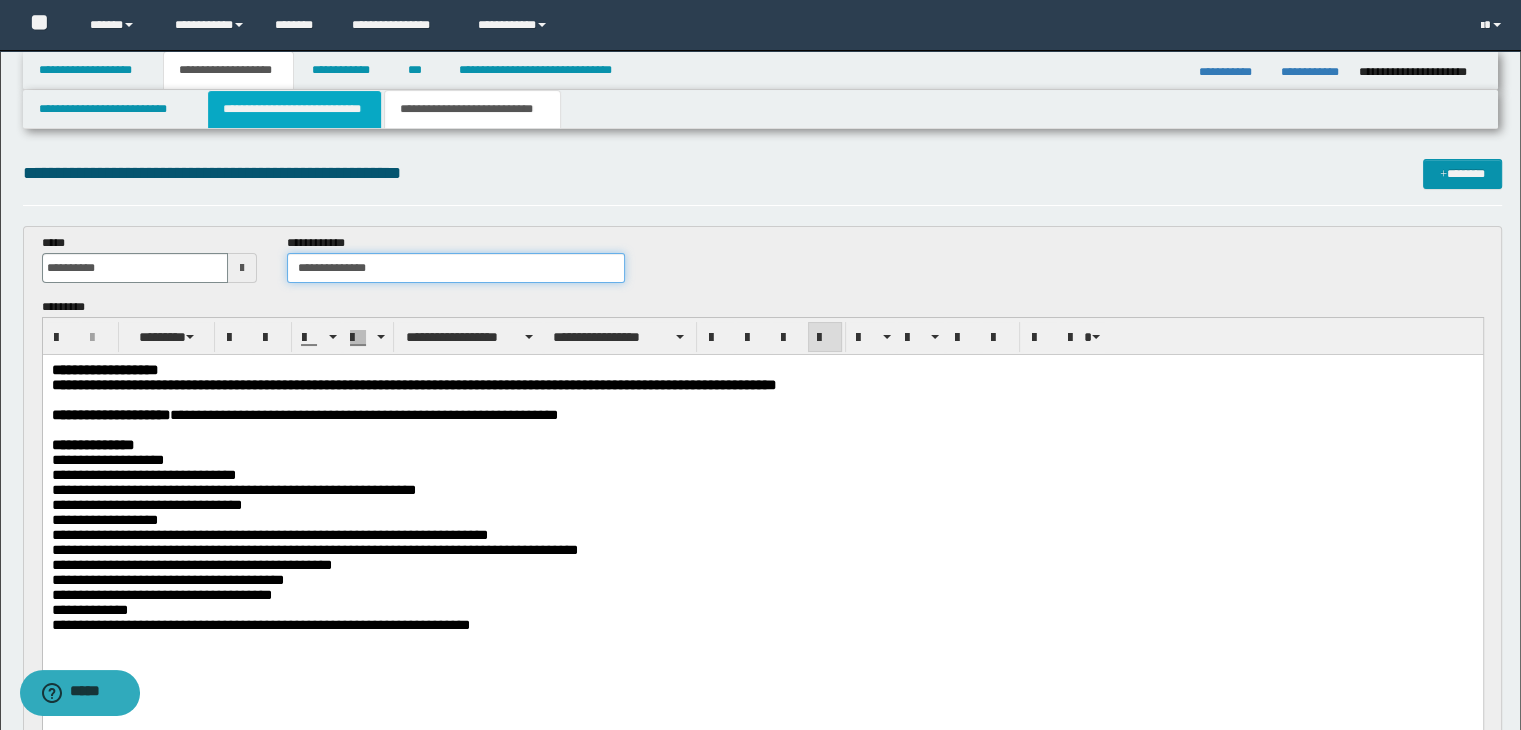 type on "**********" 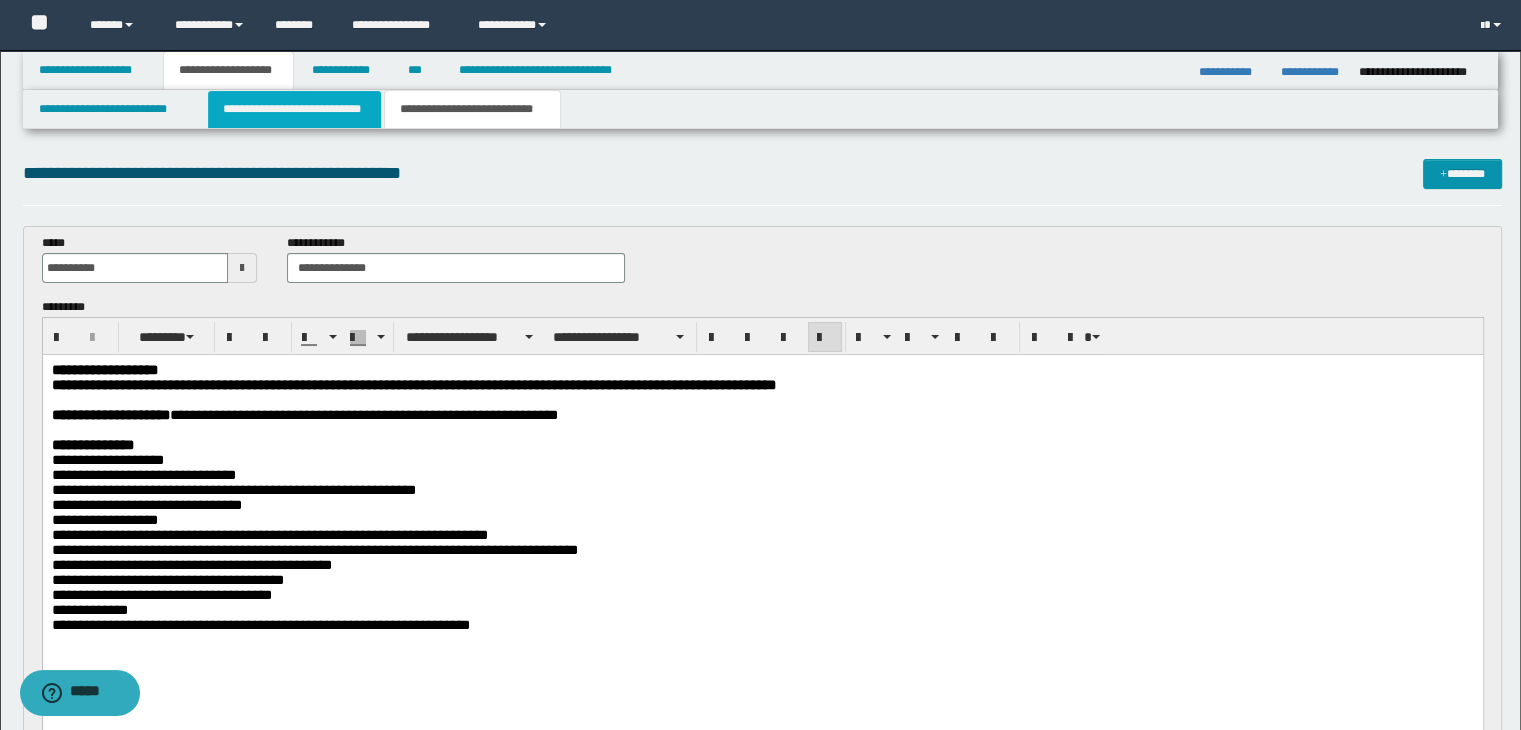click on "**********" at bounding box center (294, 109) 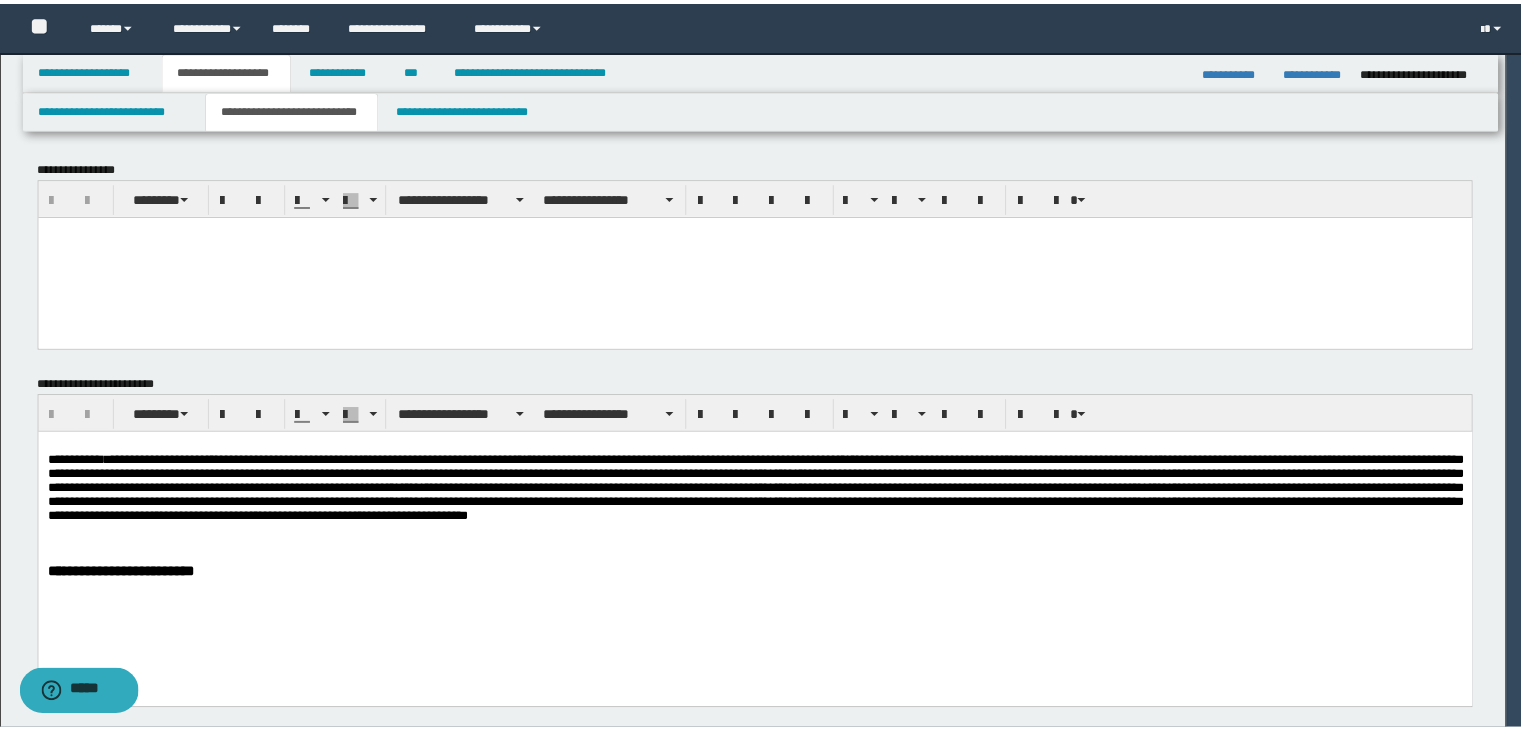 scroll, scrollTop: 0, scrollLeft: 0, axis: both 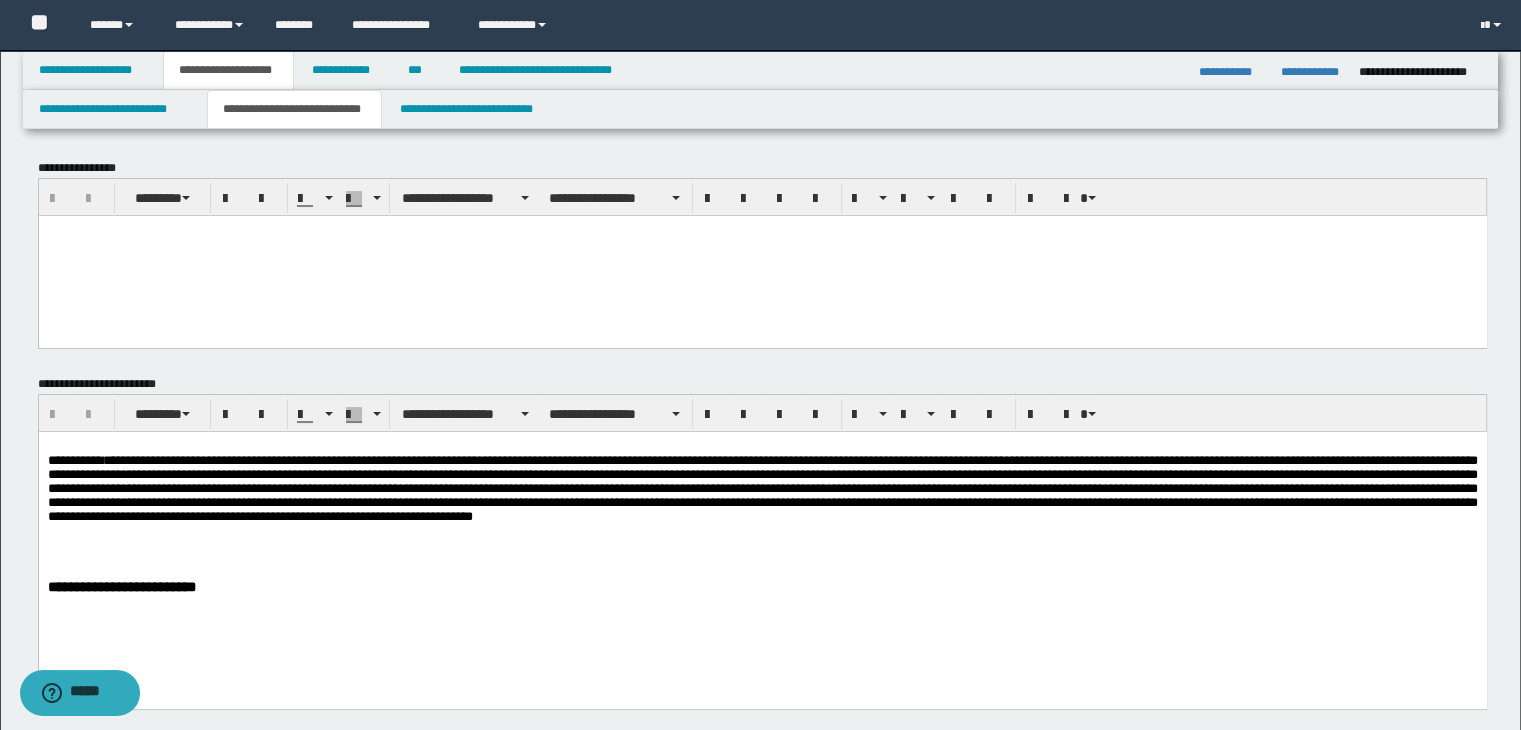 click at bounding box center (762, 255) 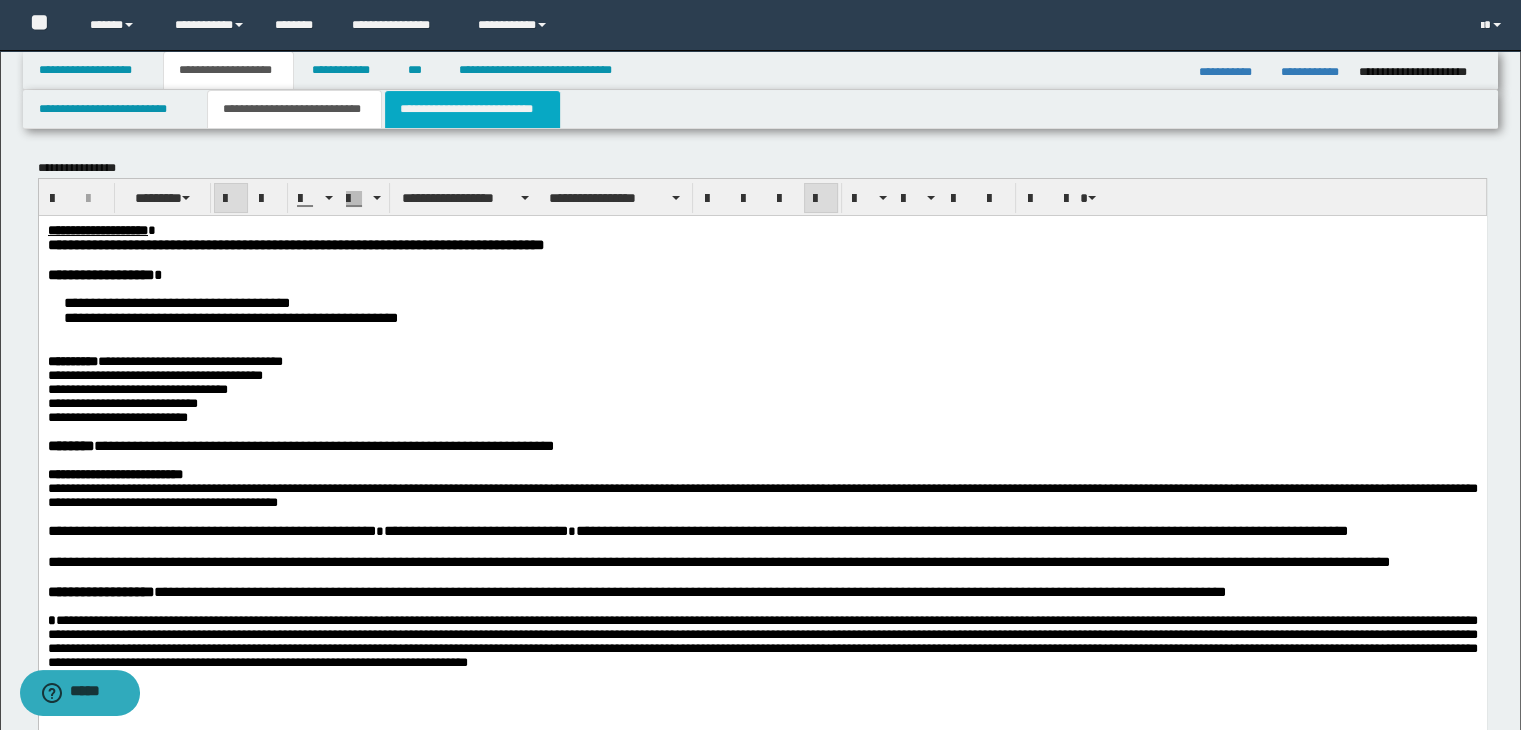 click on "**********" at bounding box center [472, 109] 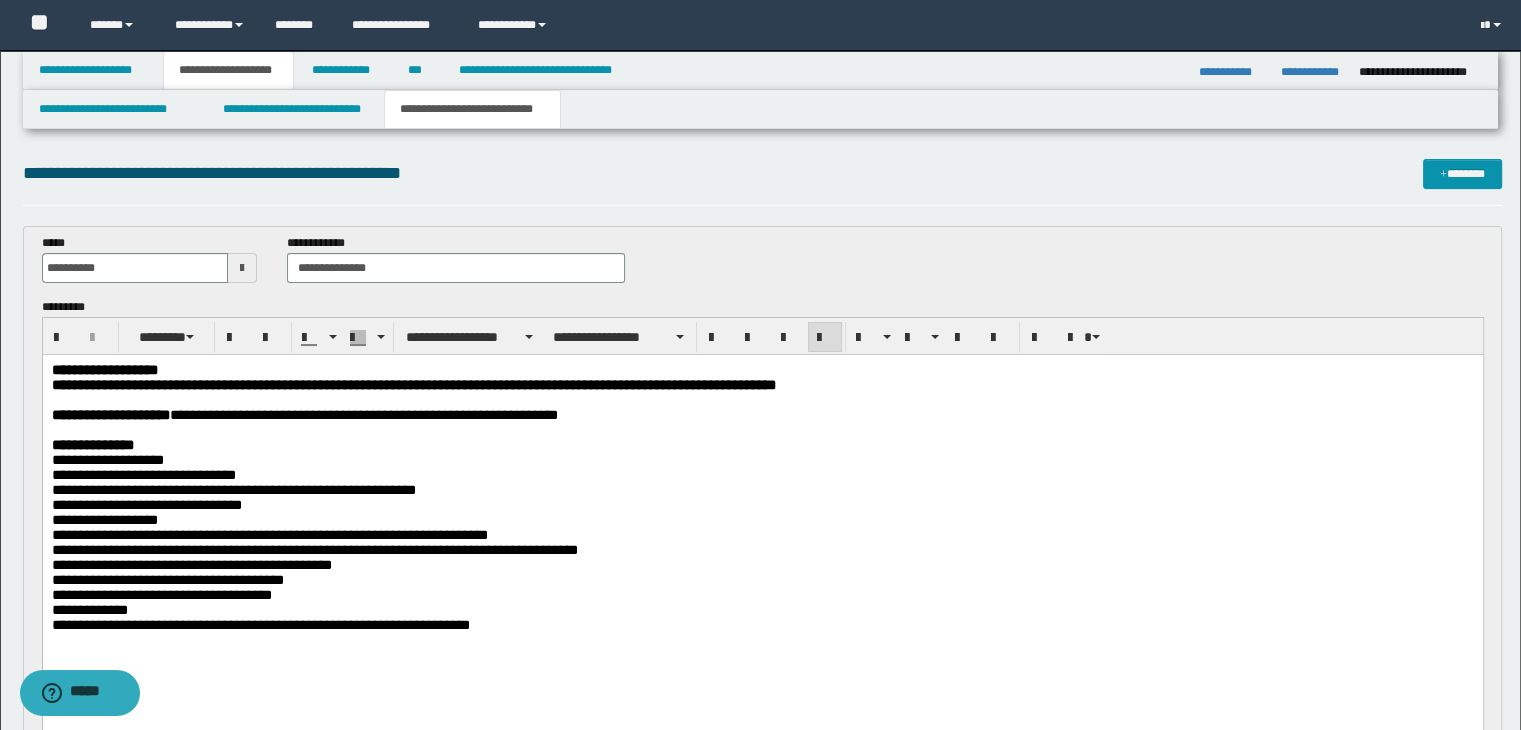 click on "**********" at bounding box center [191, 564] 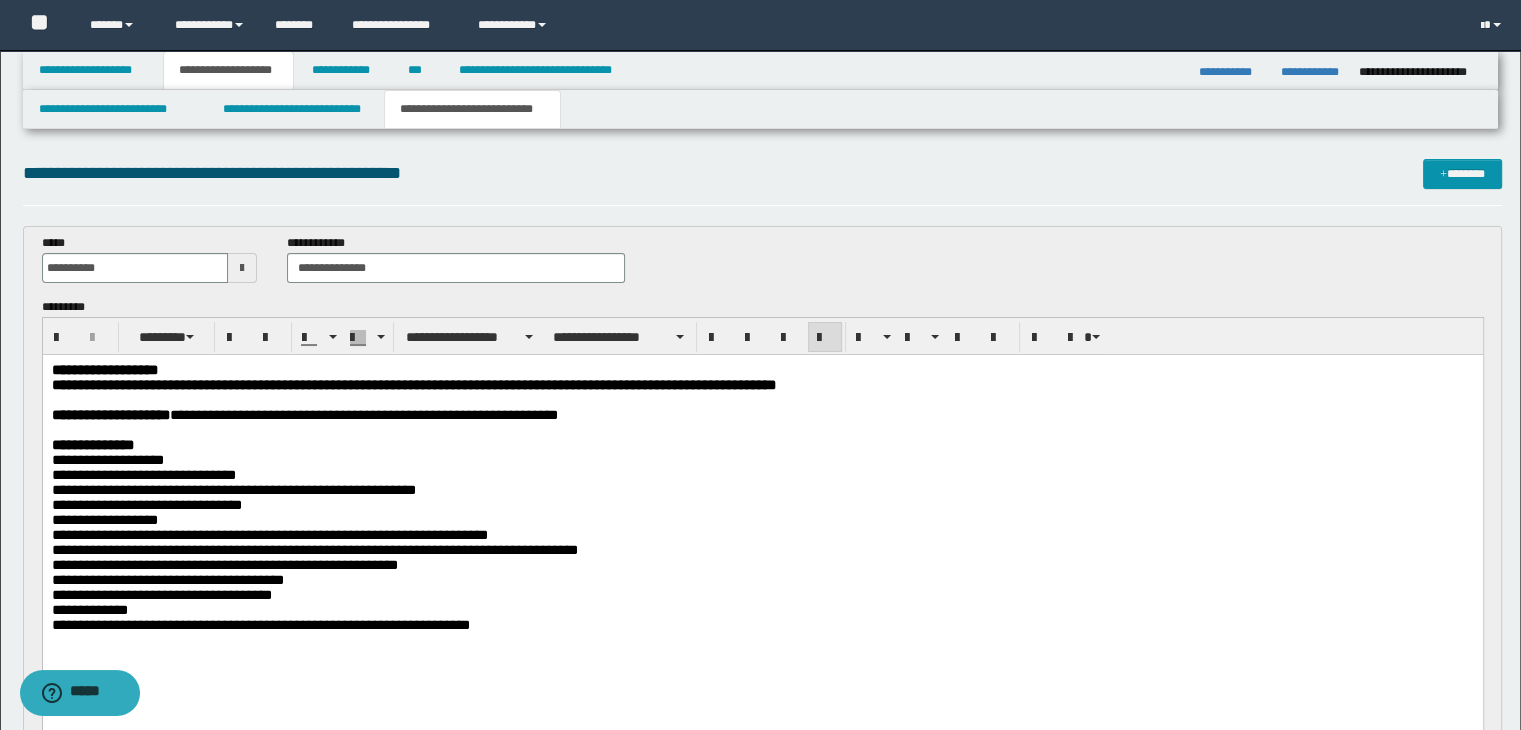 click on "**********" at bounding box center [314, 549] 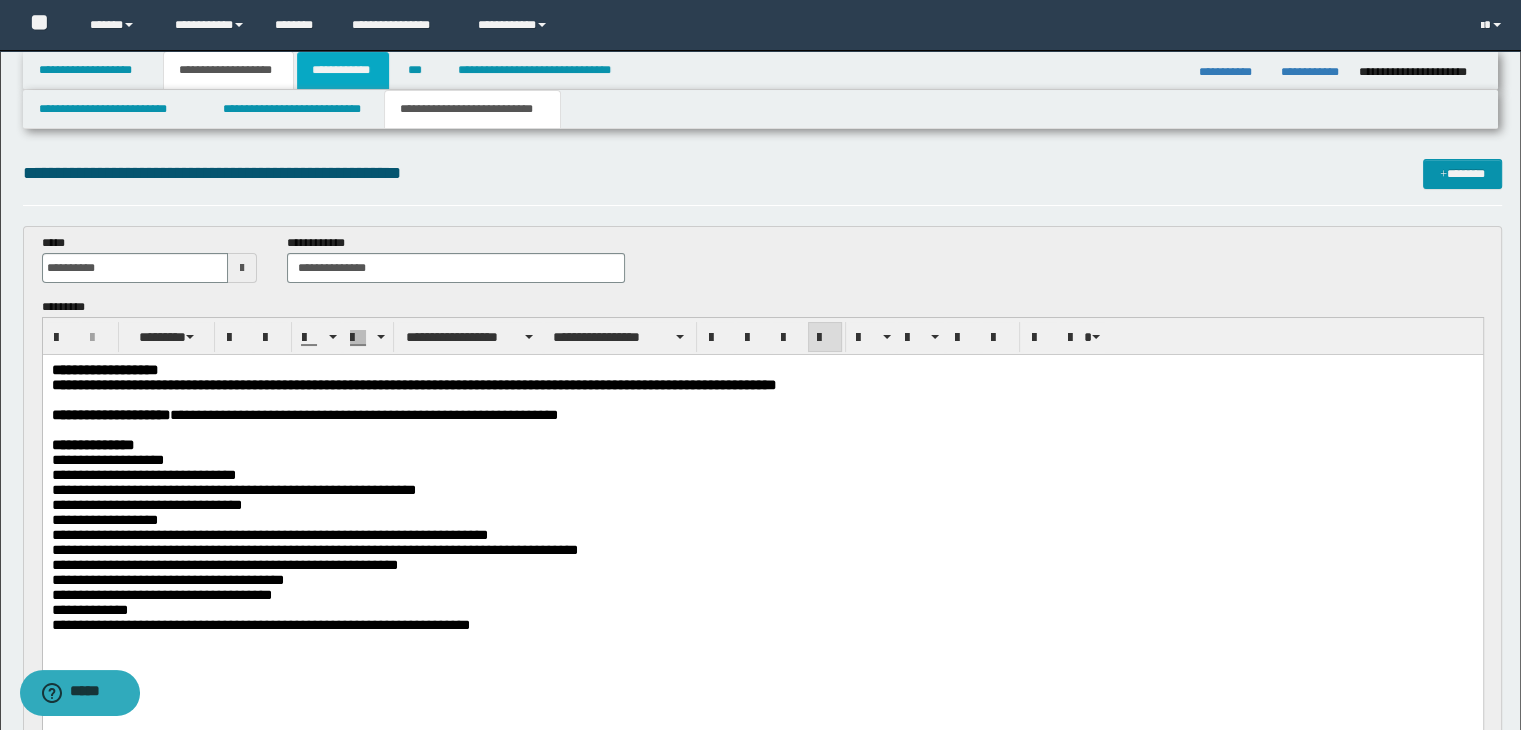 click on "**********" at bounding box center [343, 70] 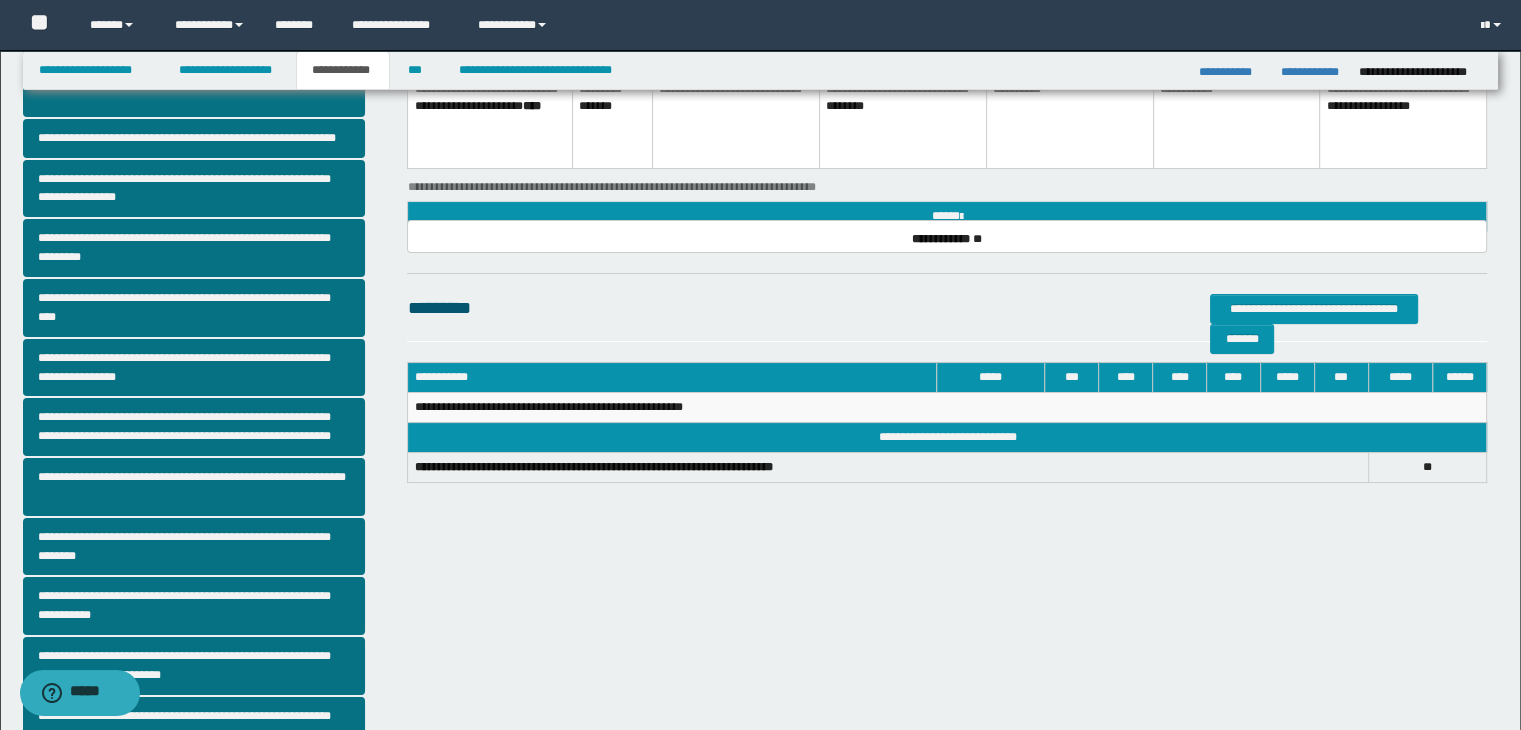 scroll, scrollTop: 381, scrollLeft: 0, axis: vertical 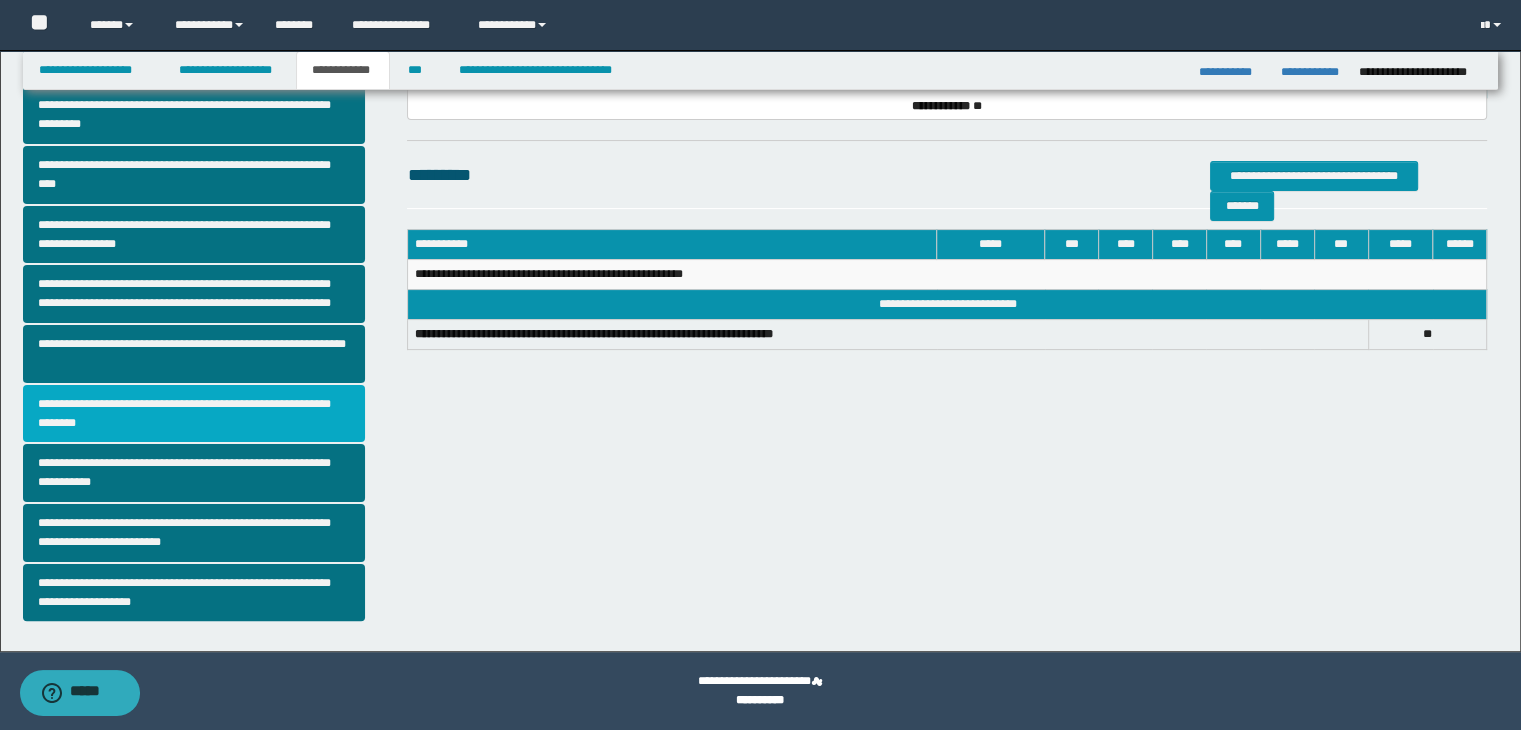 click on "**********" at bounding box center [194, 414] 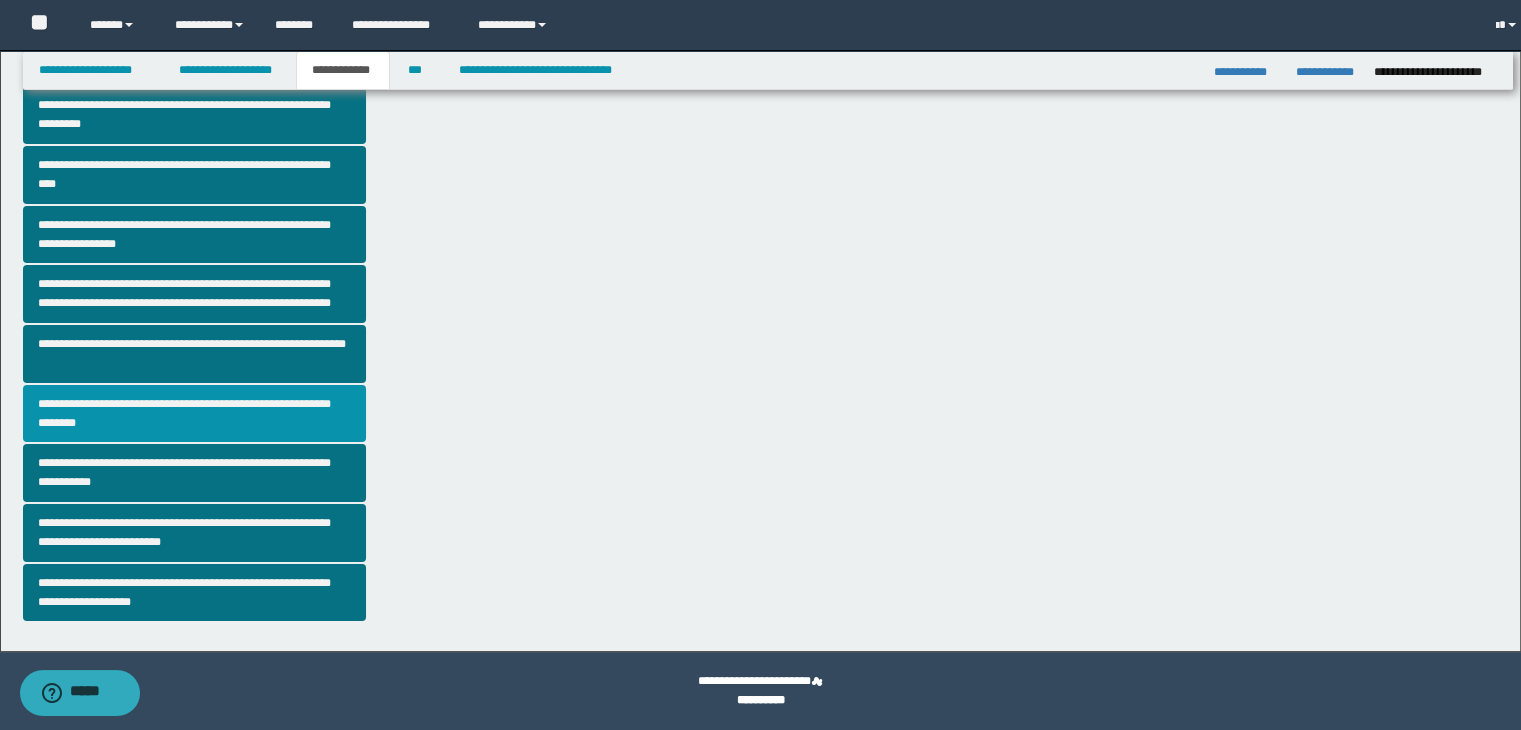 scroll, scrollTop: 0, scrollLeft: 0, axis: both 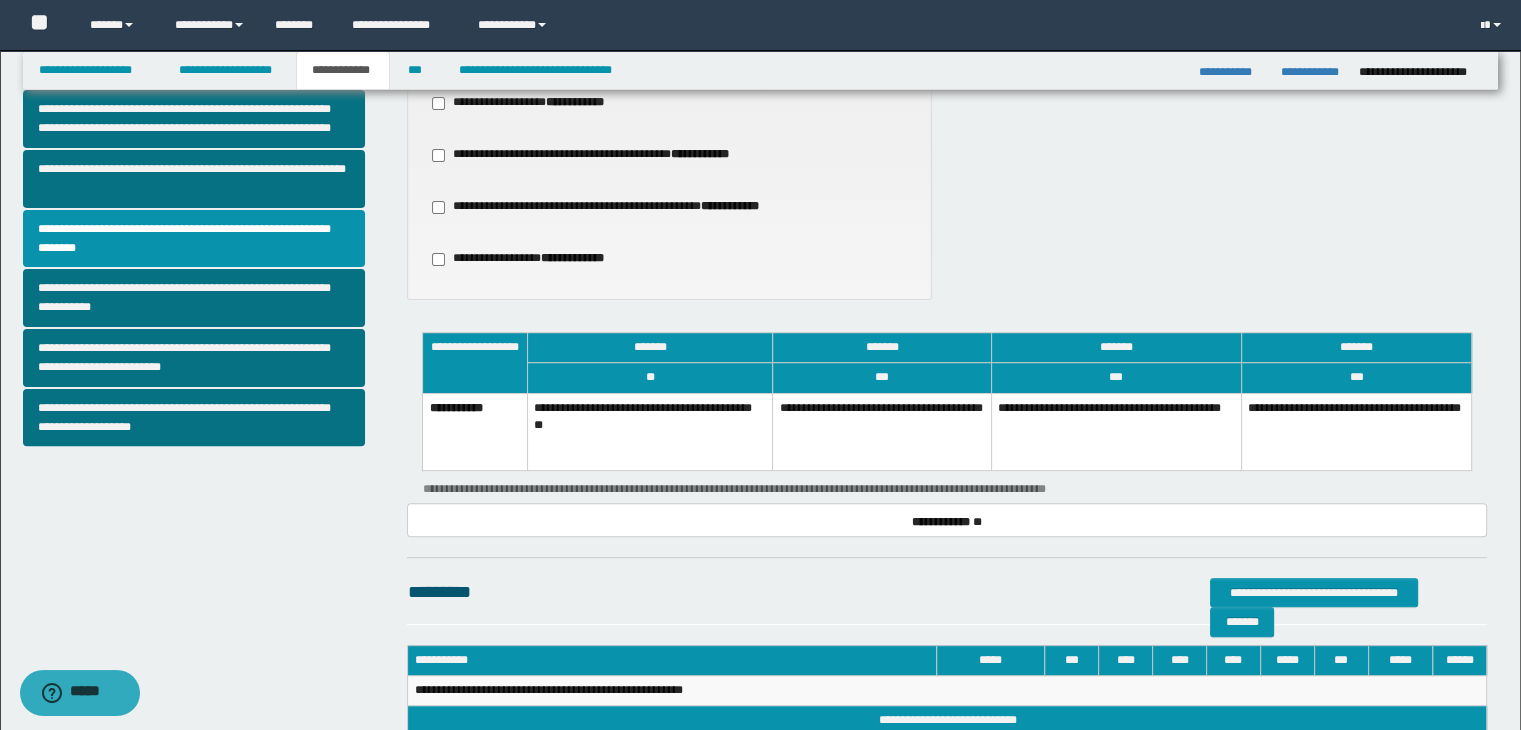 click on "**********" at bounding box center (882, 432) 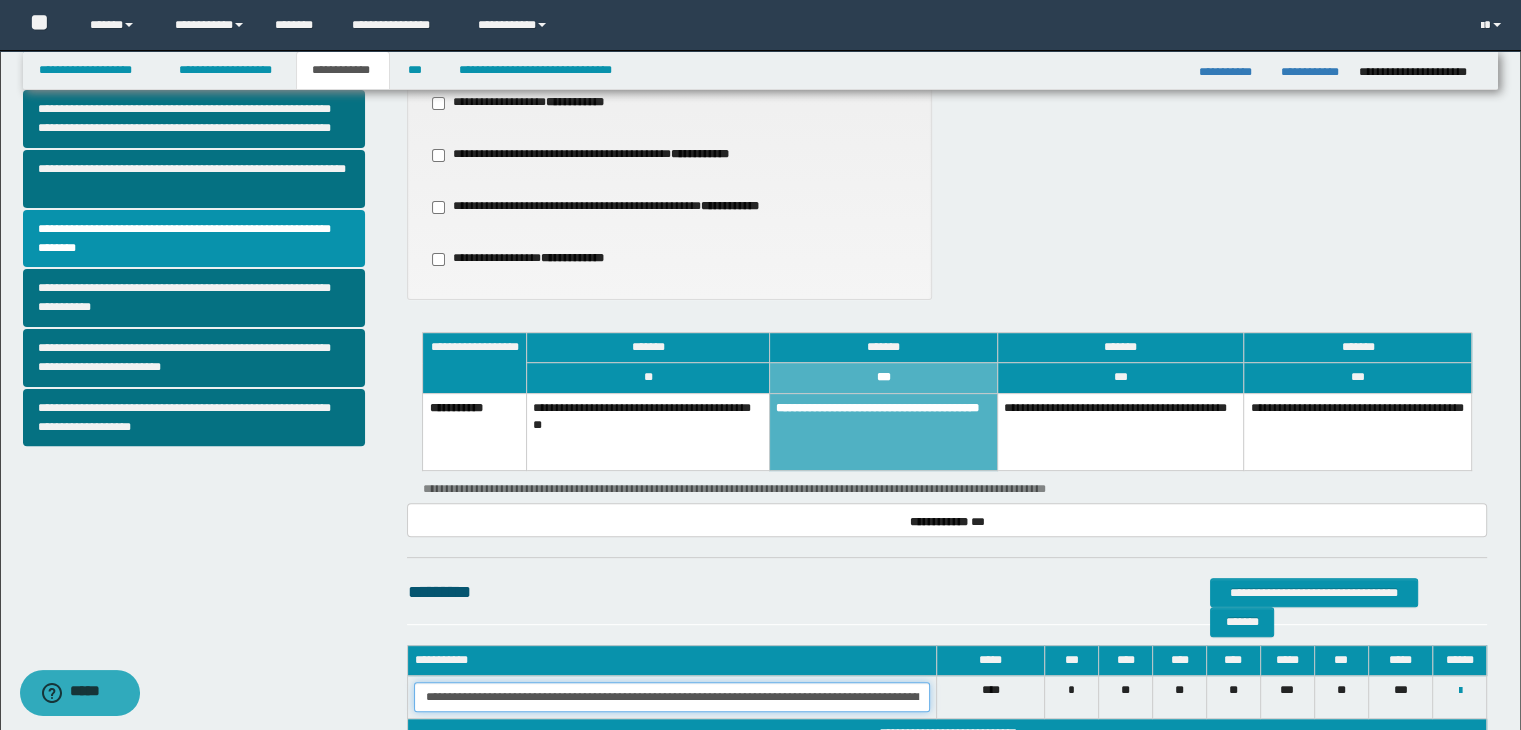 scroll, scrollTop: 0, scrollLeft: 100, axis: horizontal 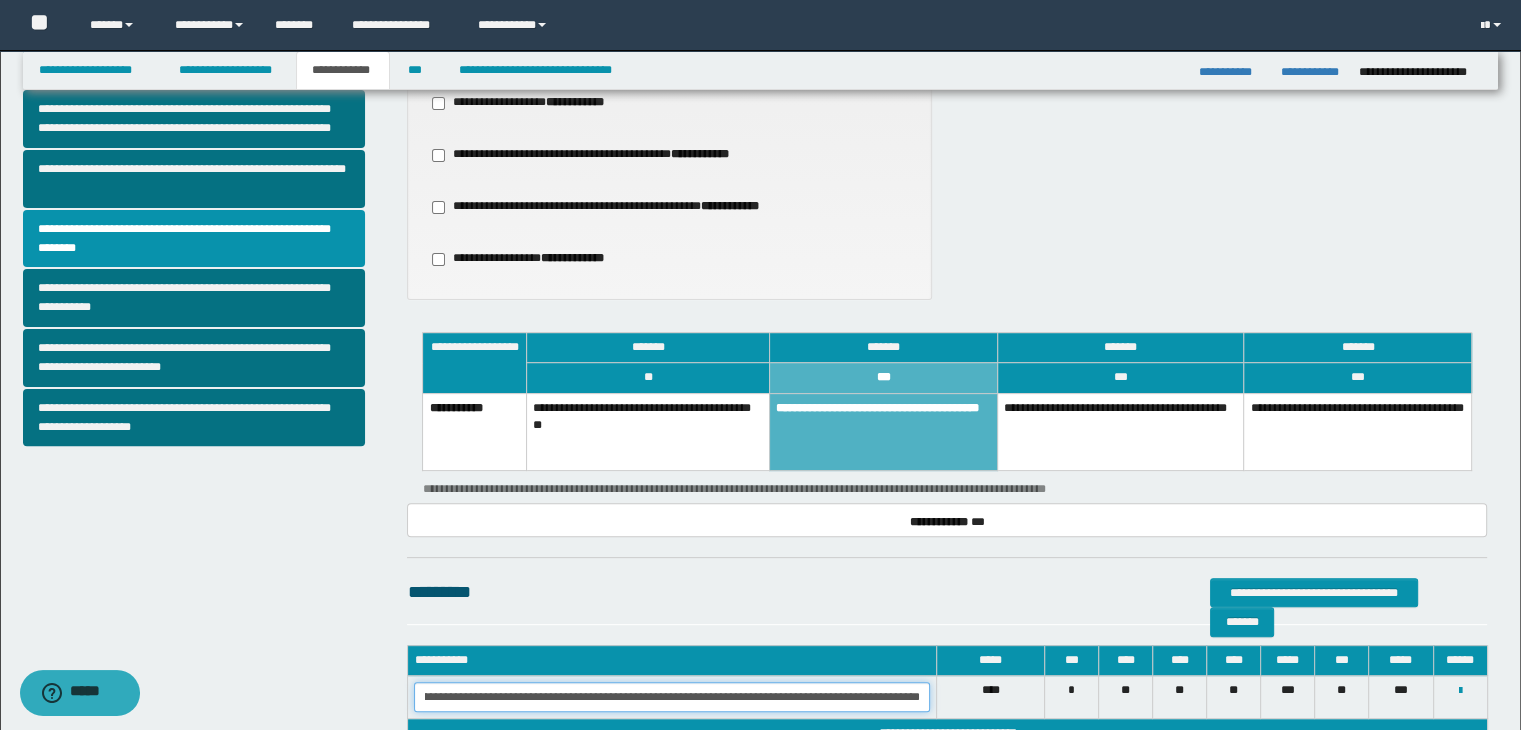 drag, startPoint x: 426, startPoint y: 690, endPoint x: 1097, endPoint y: 710, distance: 671.298 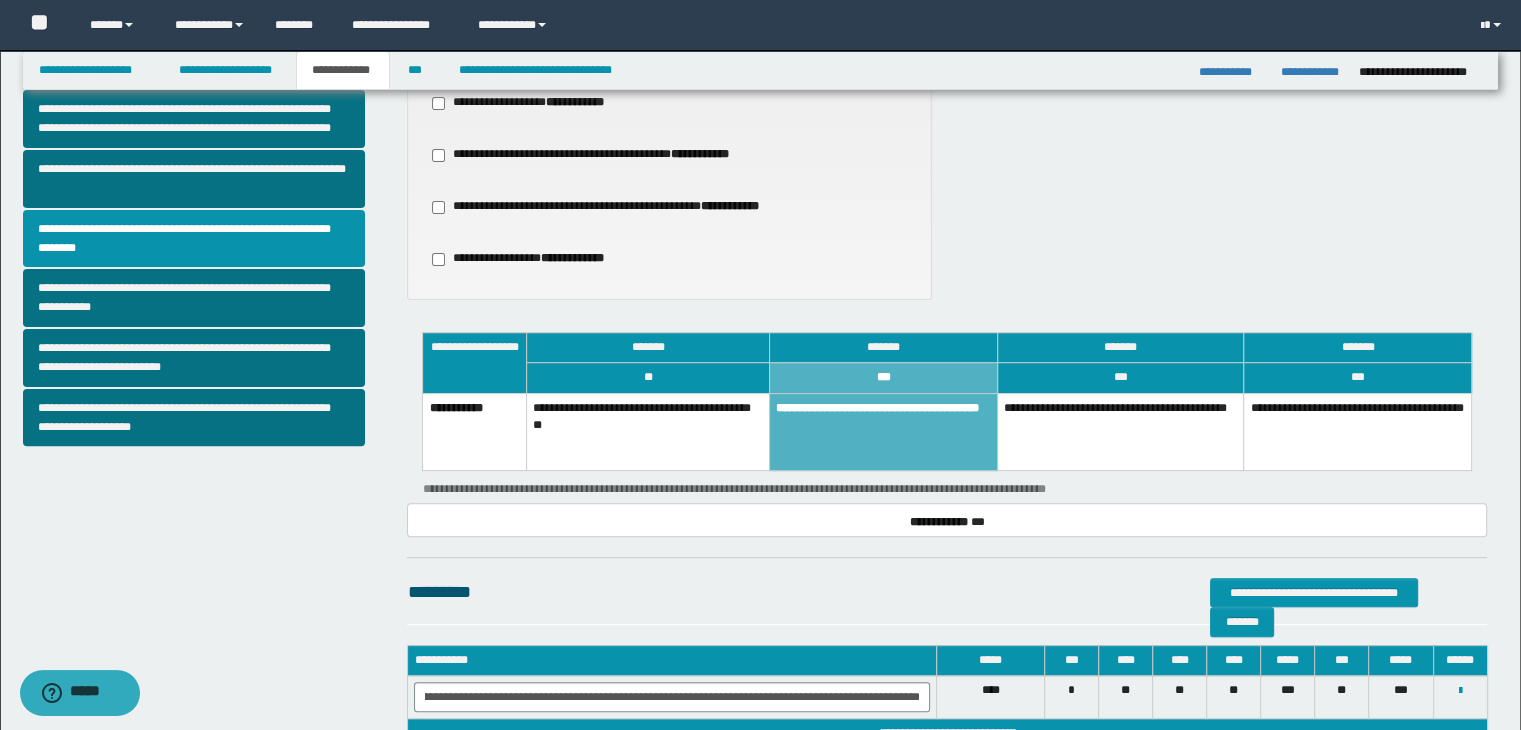 scroll, scrollTop: 0, scrollLeft: 0, axis: both 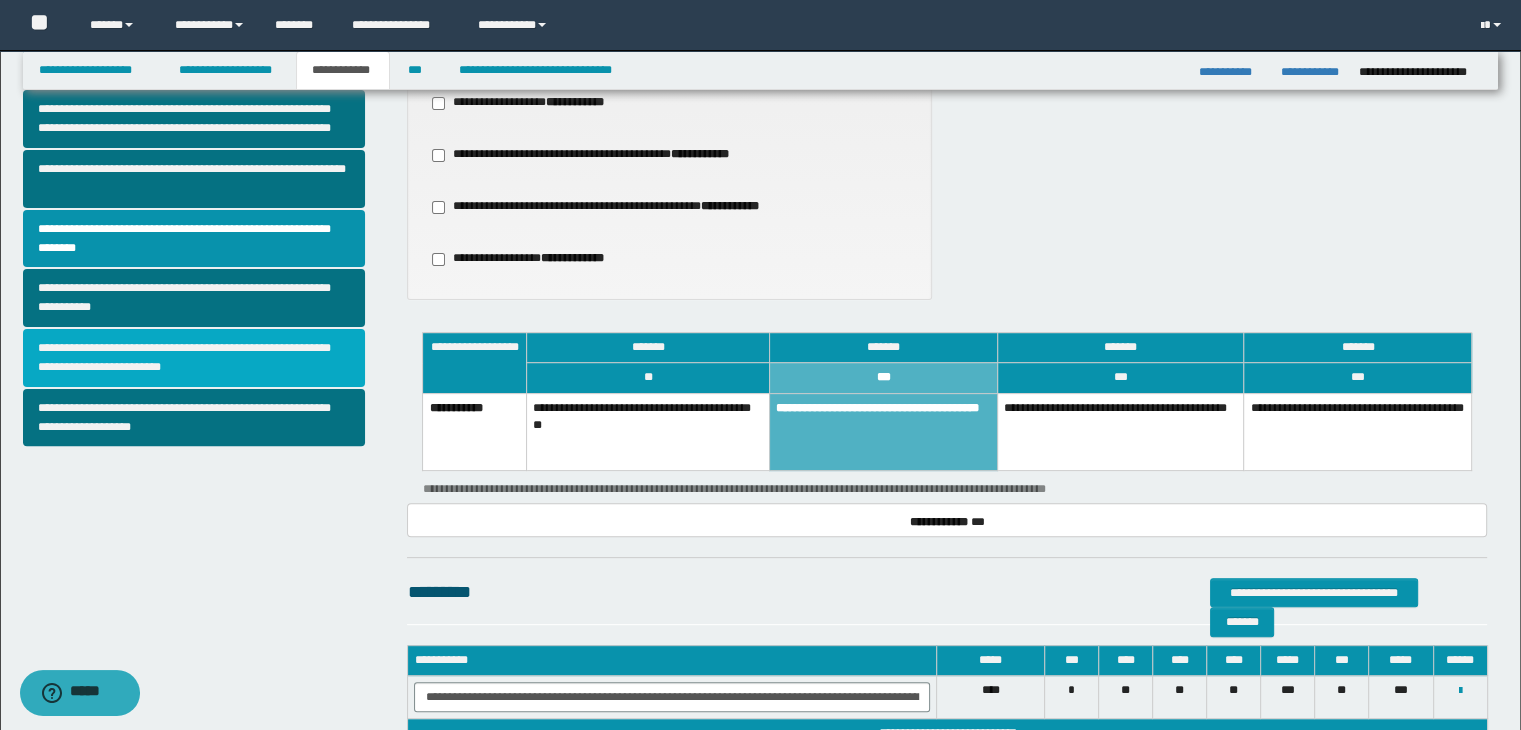 click on "**********" at bounding box center [194, 358] 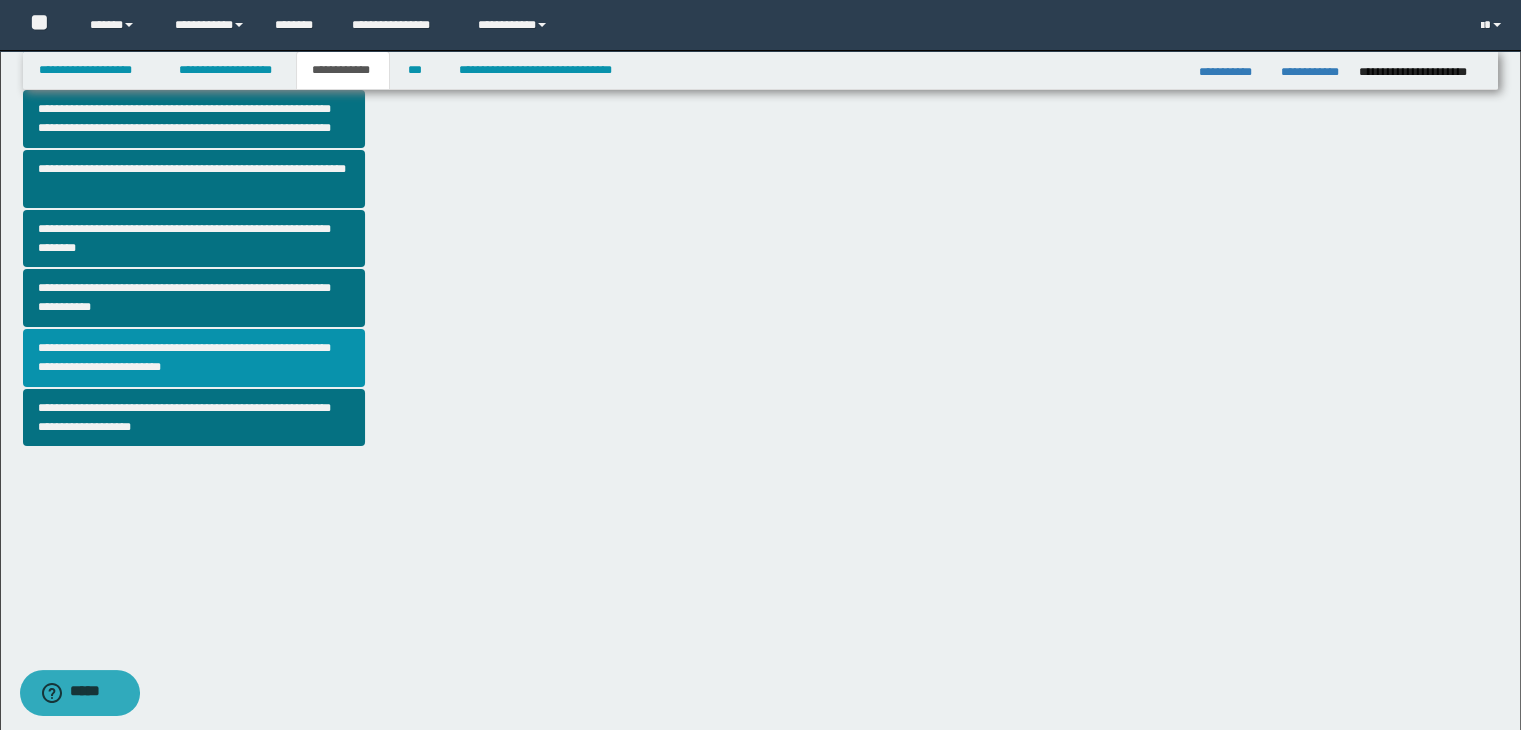 scroll, scrollTop: 0, scrollLeft: 0, axis: both 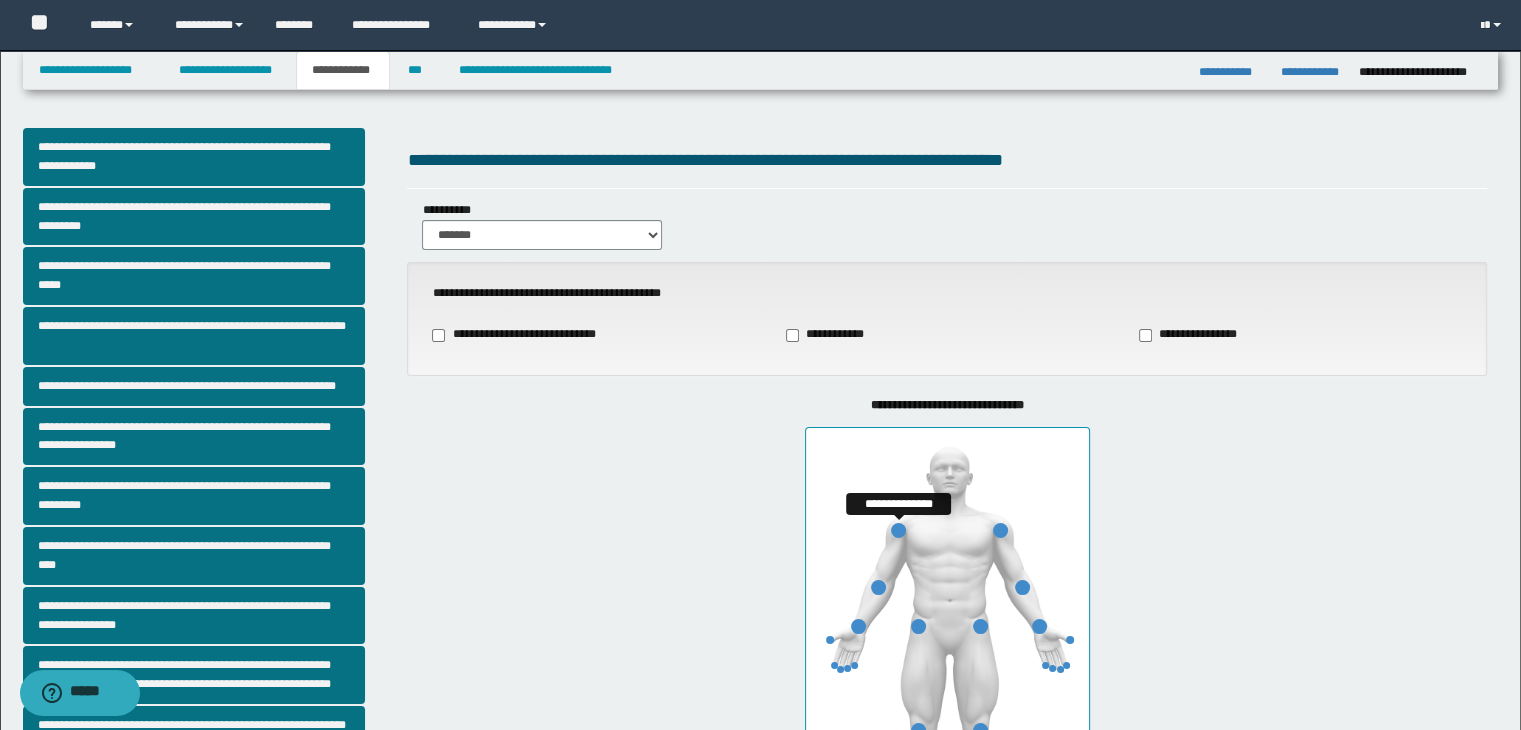 click at bounding box center [898, 530] 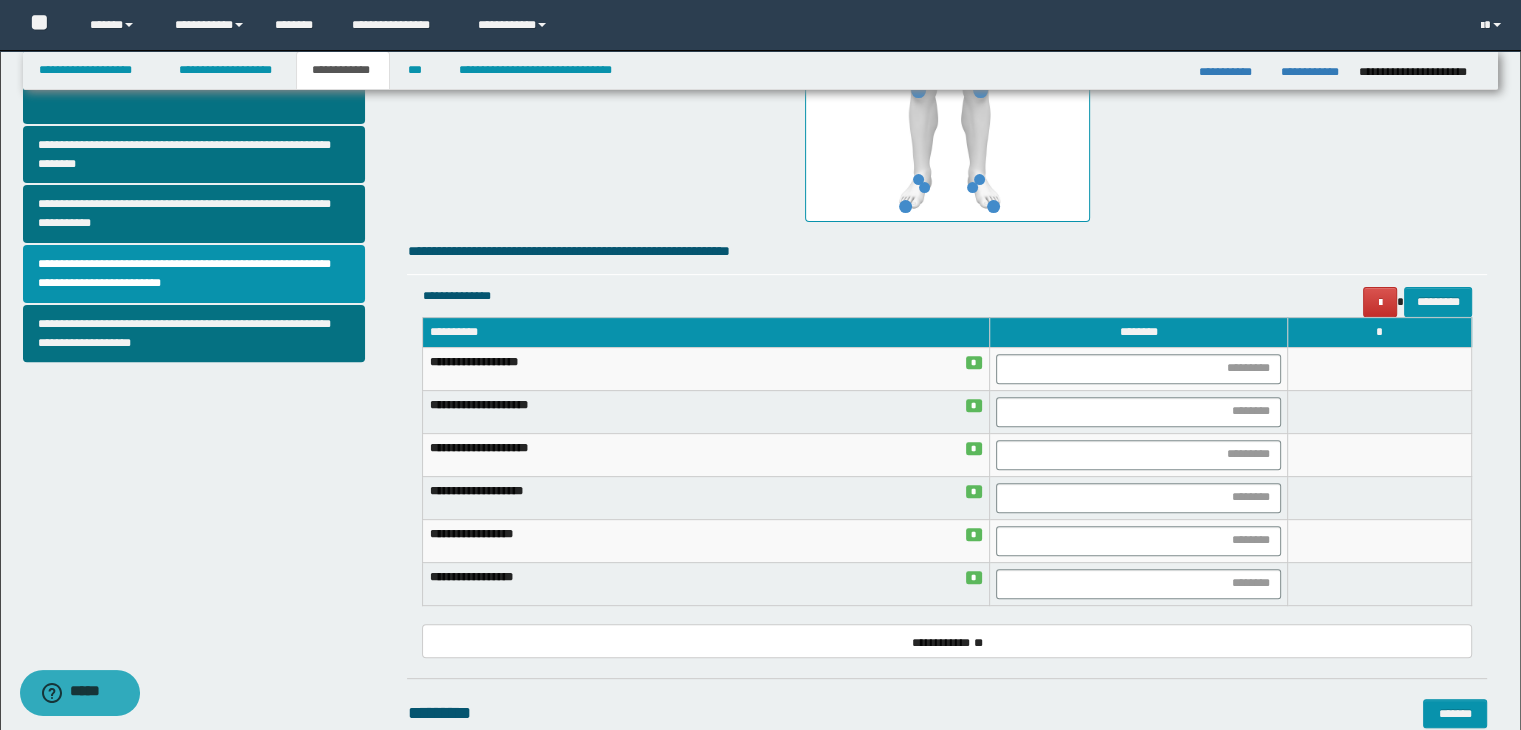 scroll, scrollTop: 648, scrollLeft: 0, axis: vertical 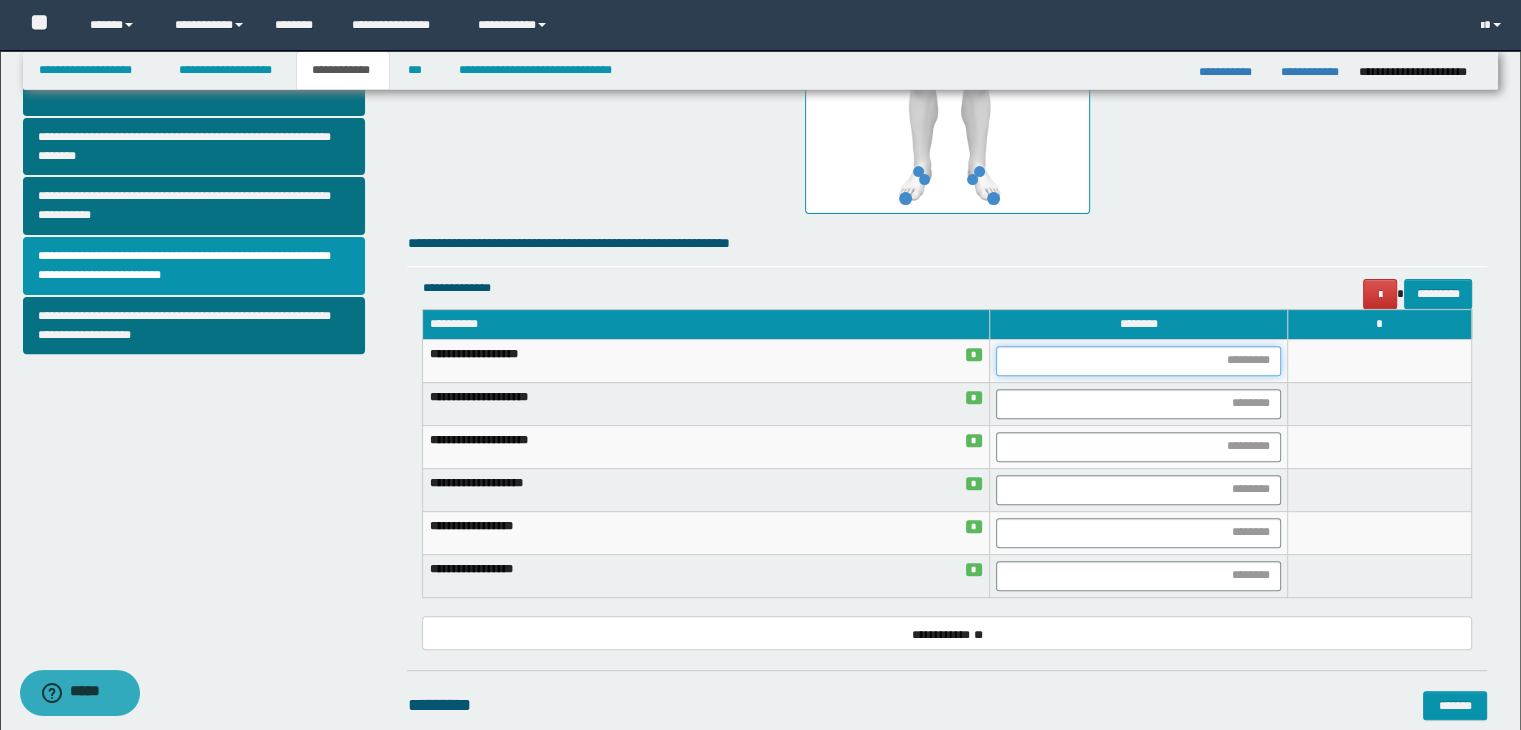 click at bounding box center [1138, 361] 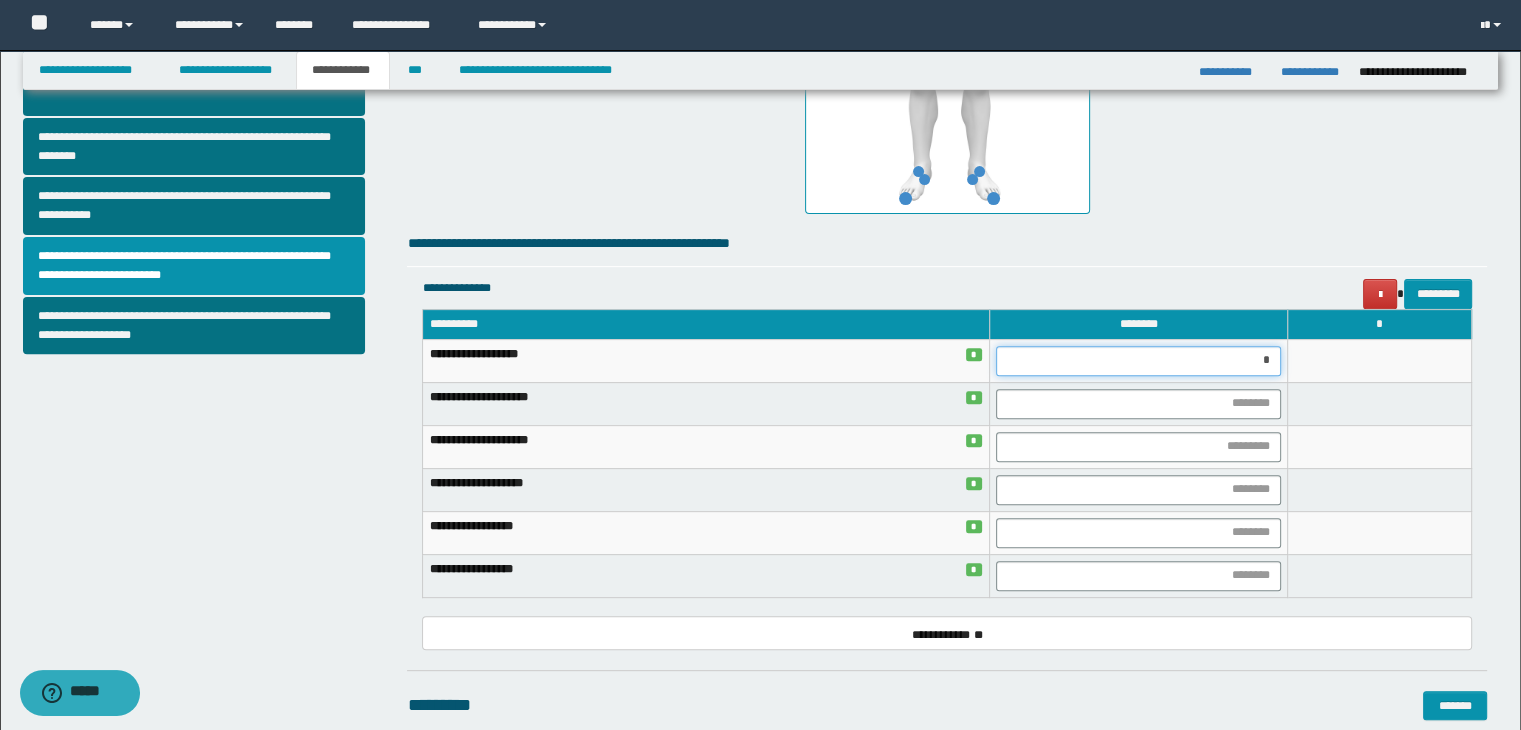 type on "**" 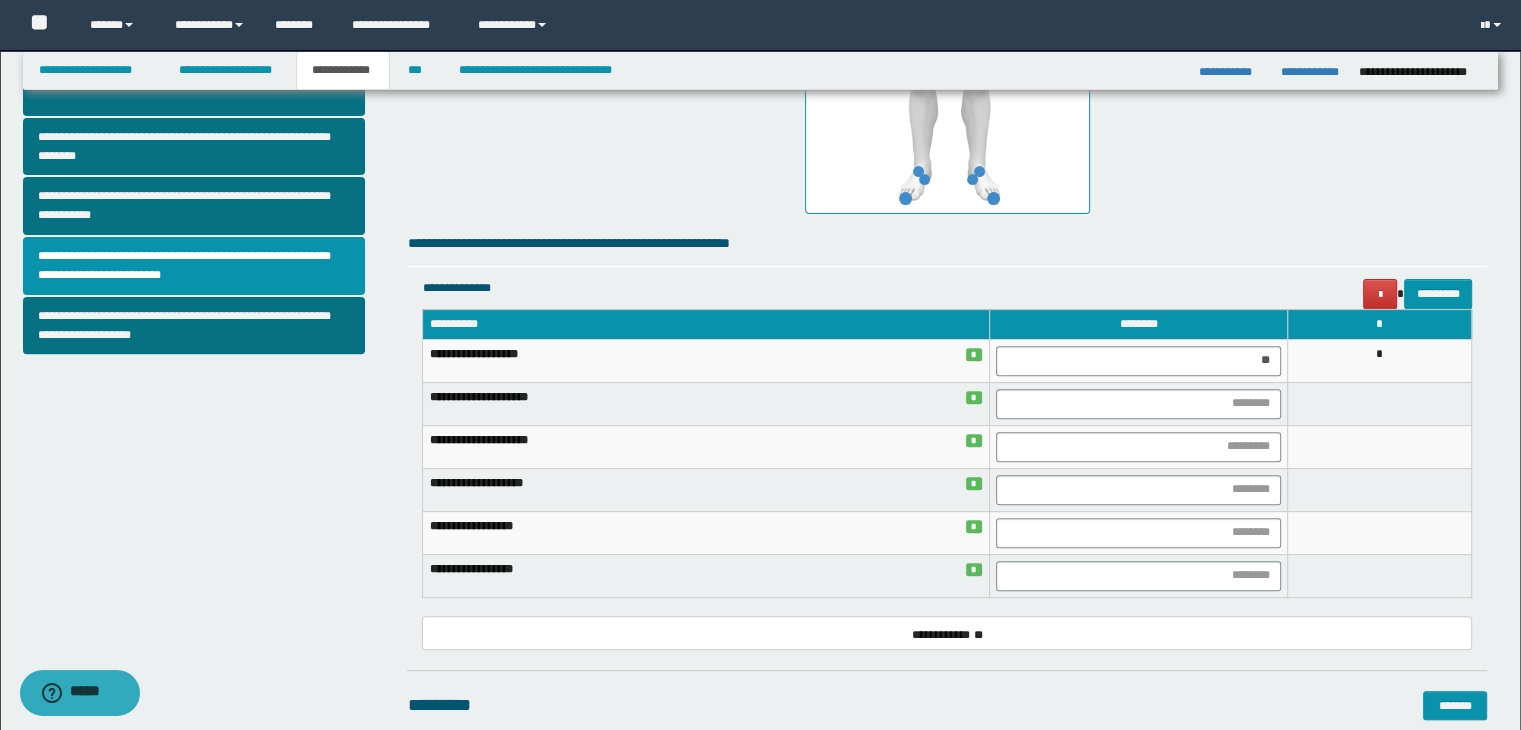 click on "*" at bounding box center (1380, 360) 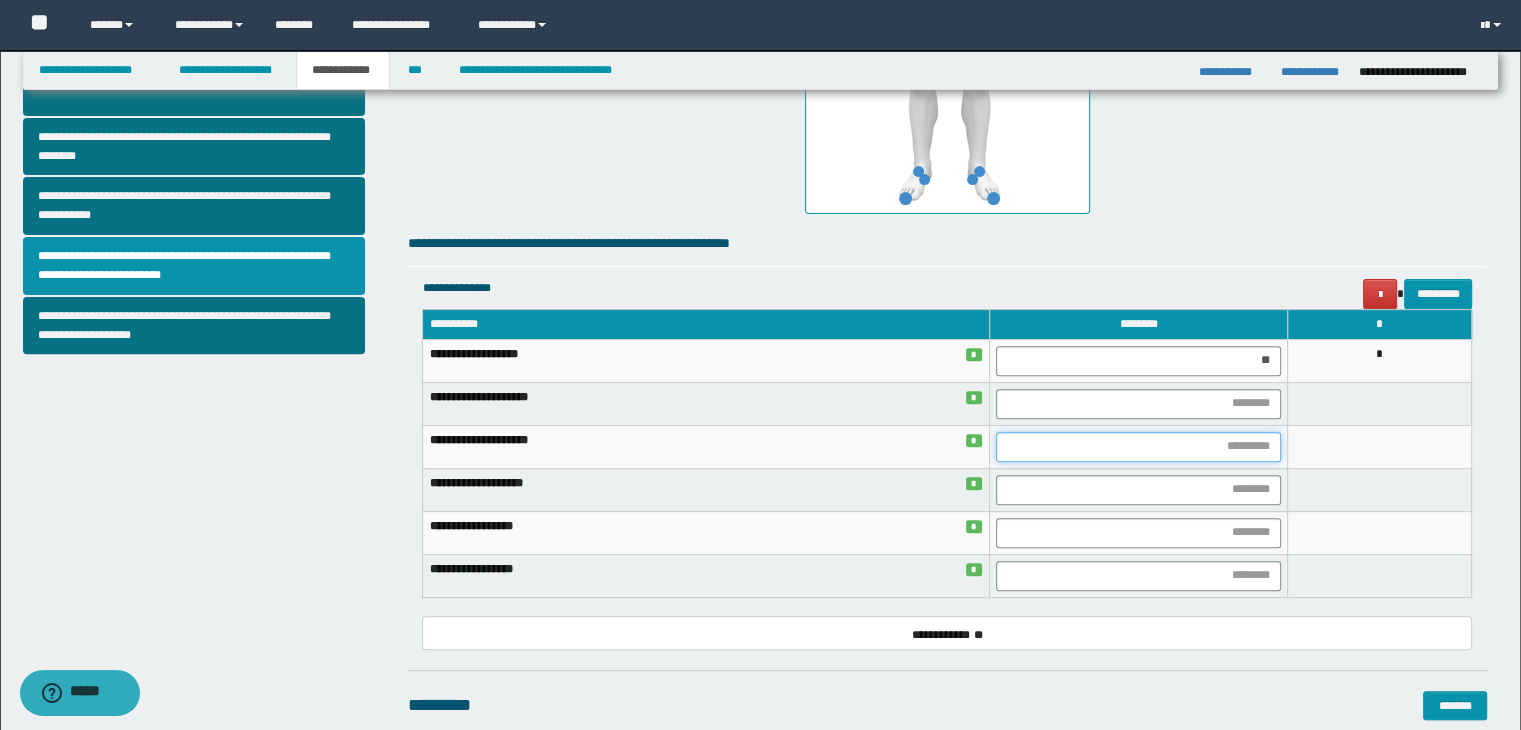 click at bounding box center [1138, 447] 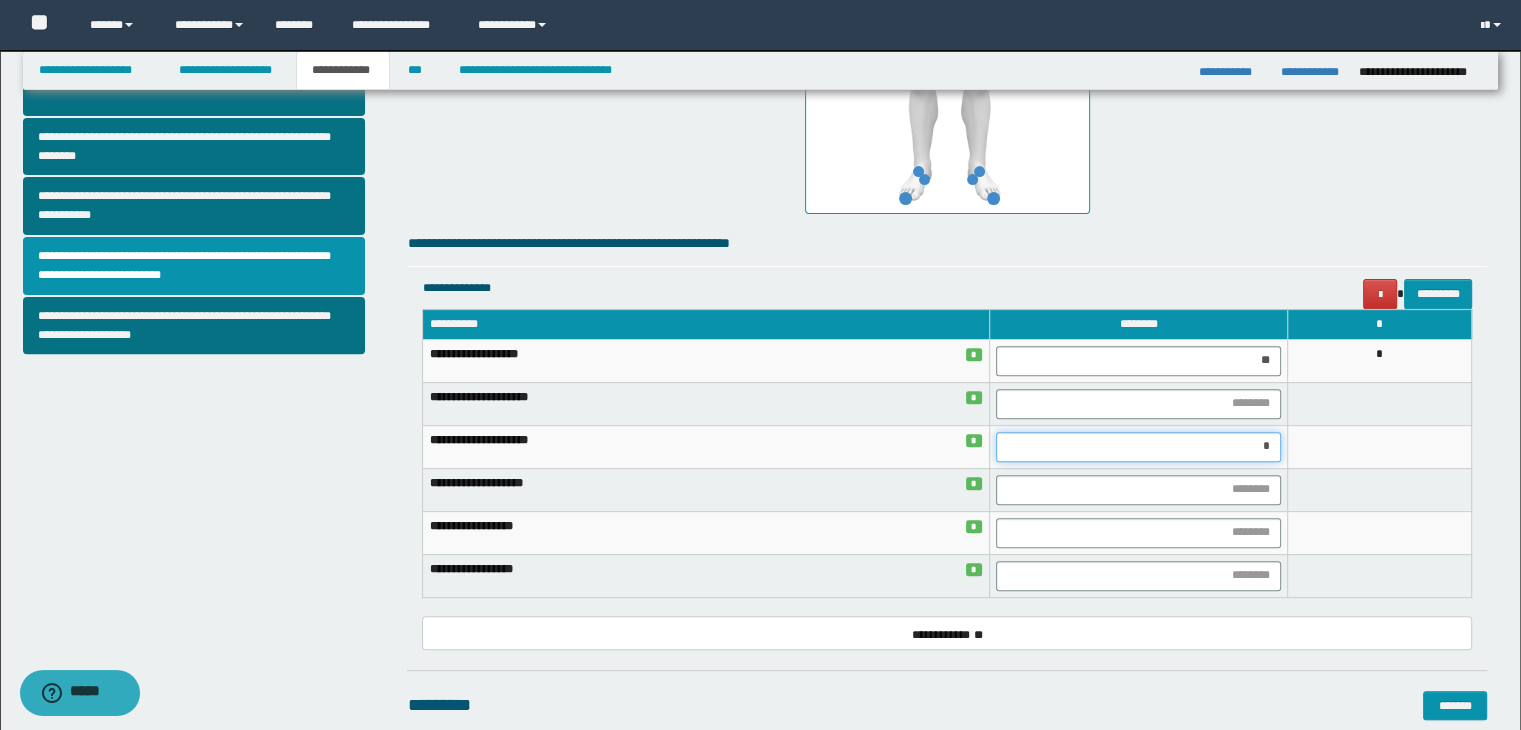 type on "**" 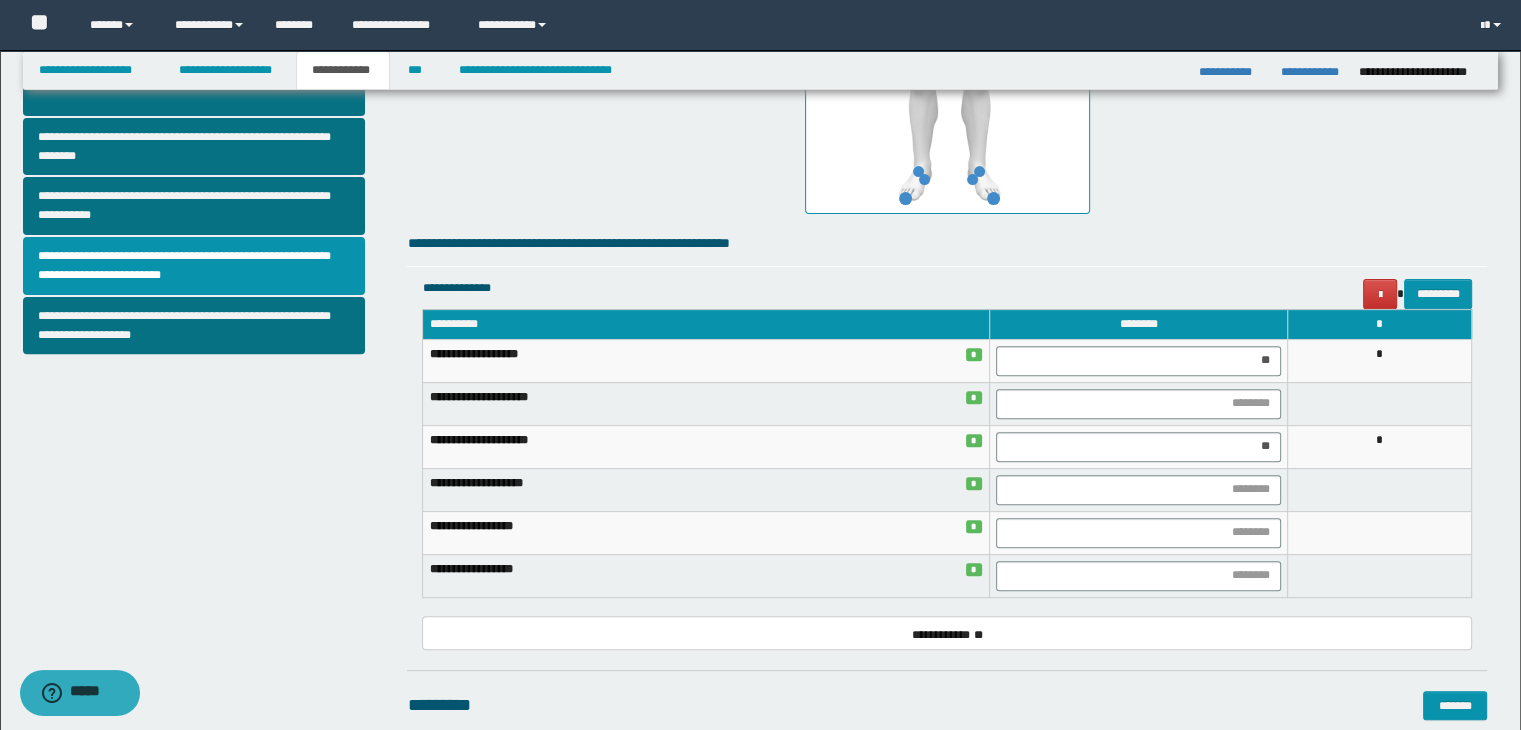 click on "*" at bounding box center (1380, 446) 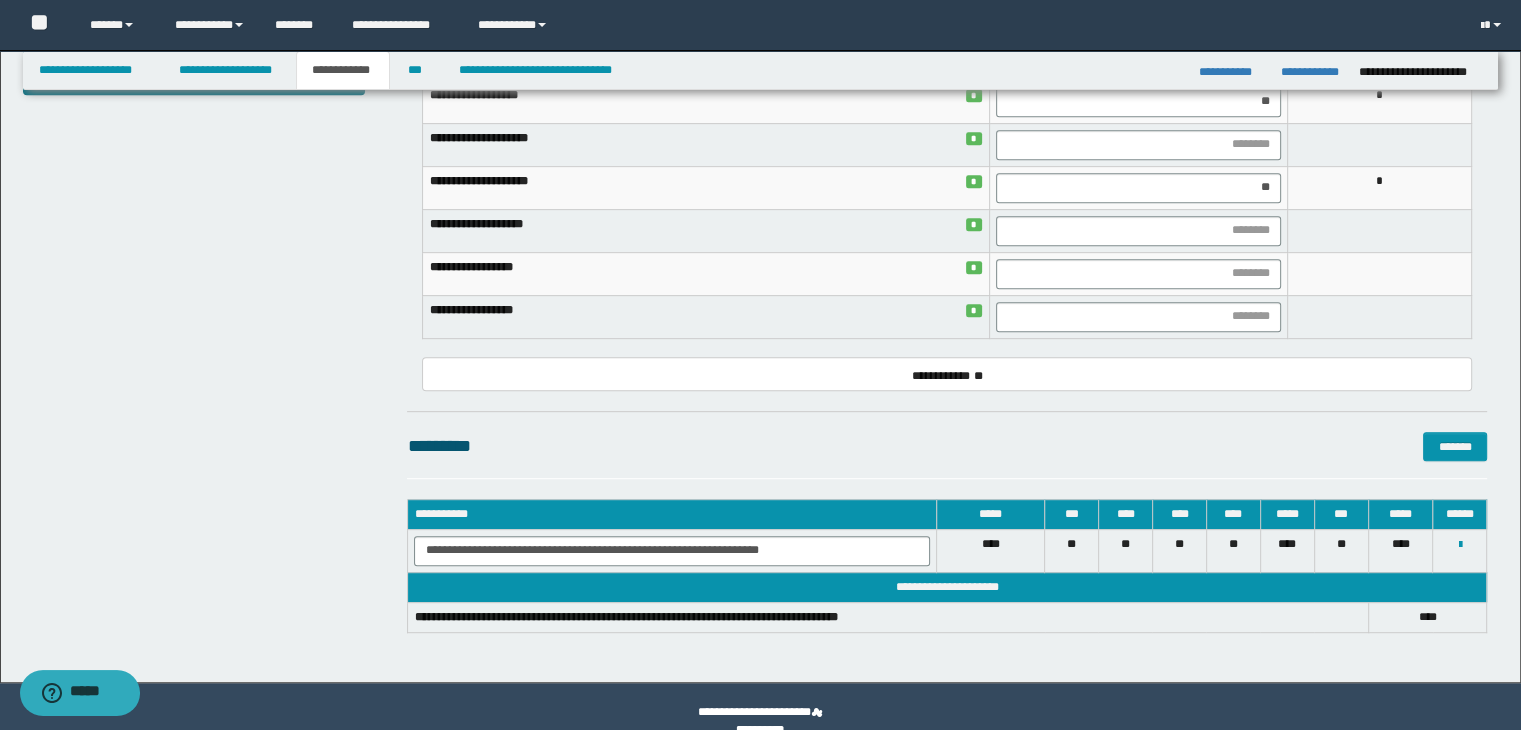 scroll, scrollTop: 937, scrollLeft: 0, axis: vertical 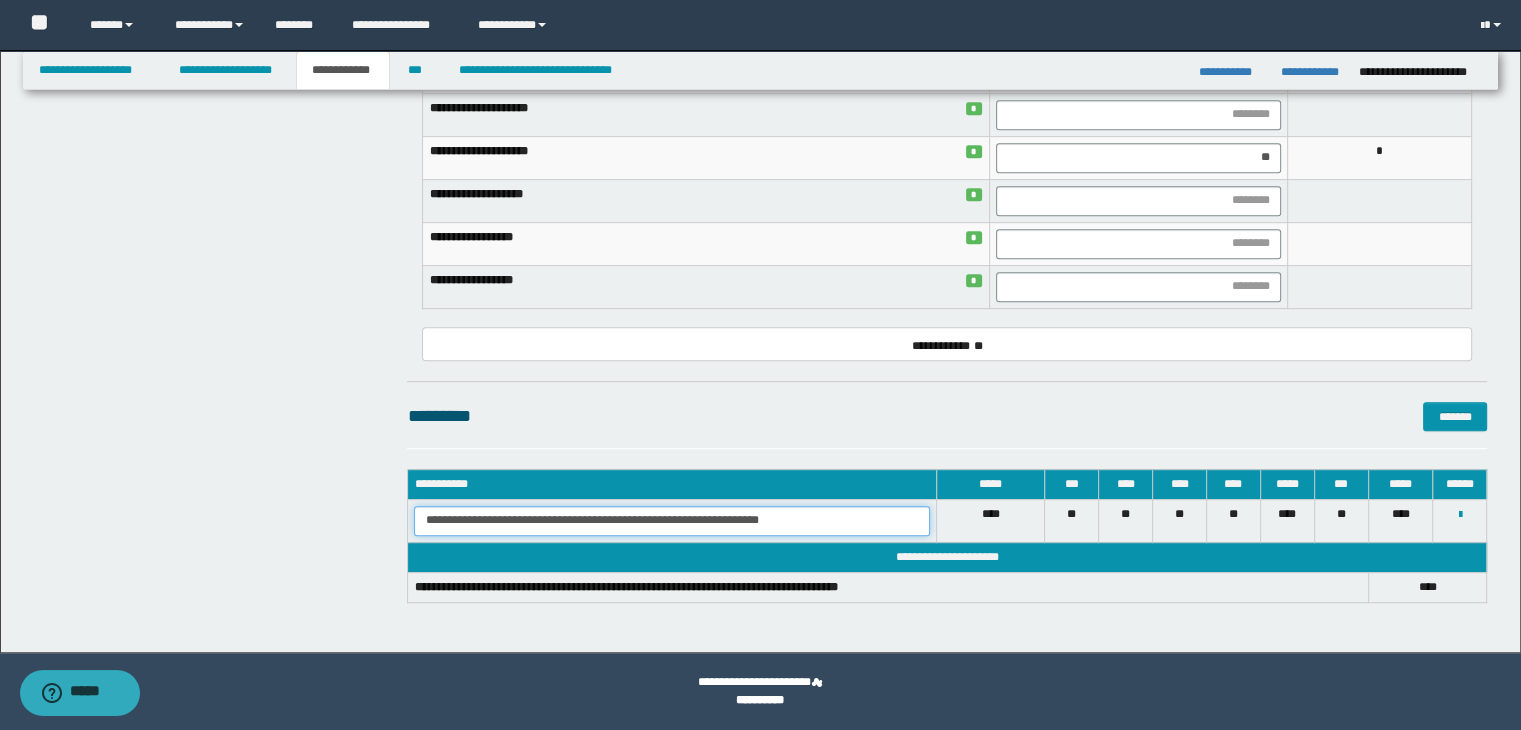 drag, startPoint x: 423, startPoint y: 513, endPoint x: 882, endPoint y: 524, distance: 459.13177 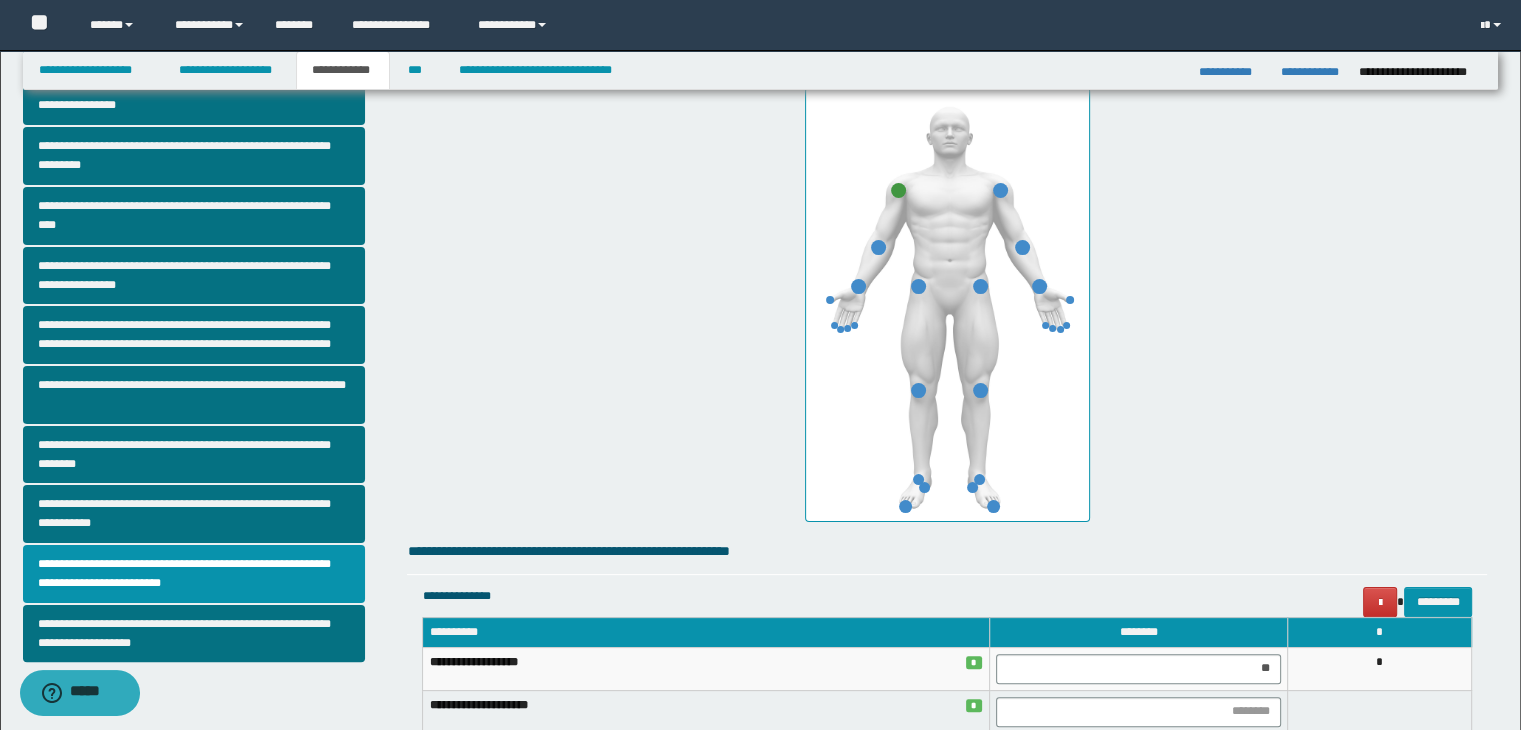 scroll, scrollTop: 334, scrollLeft: 0, axis: vertical 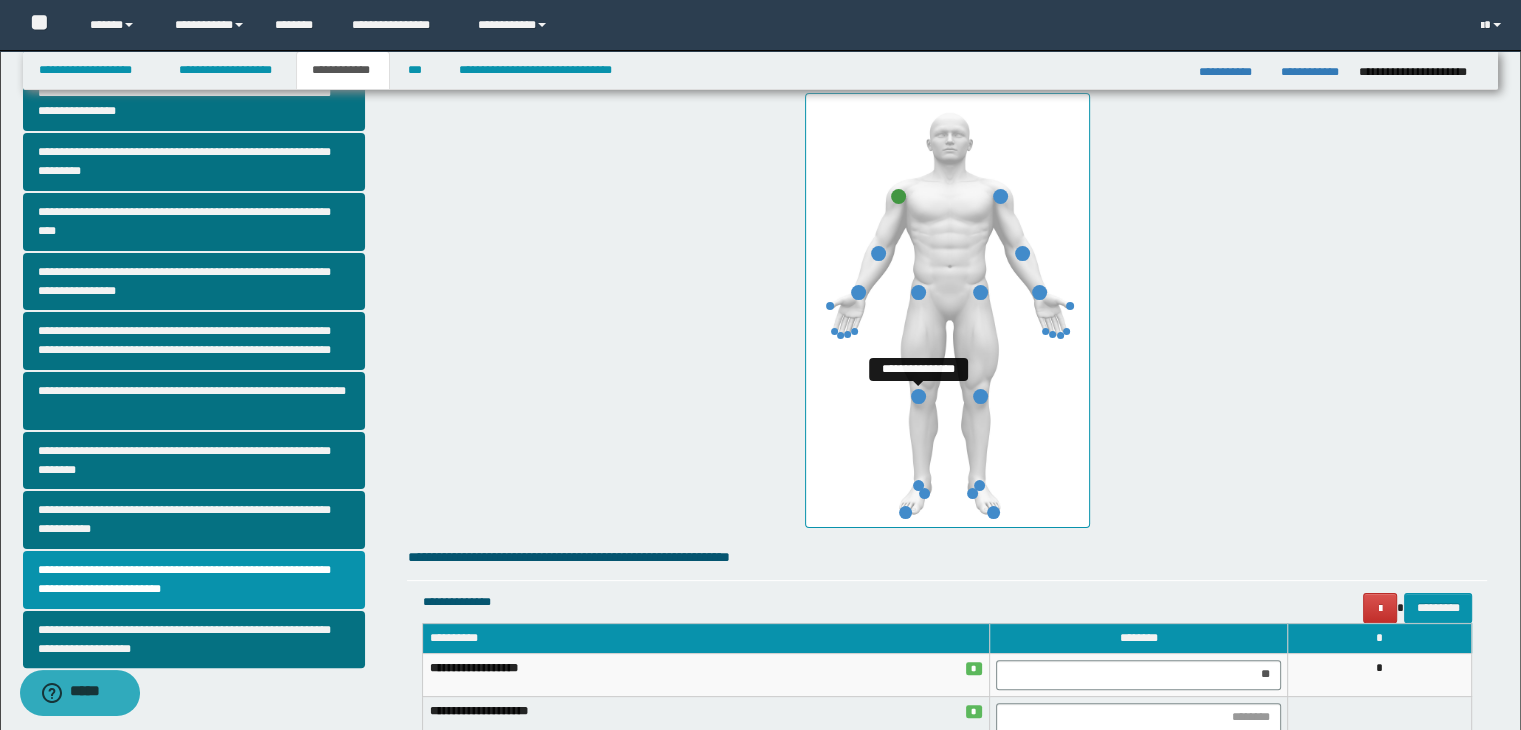 click at bounding box center [918, 396] 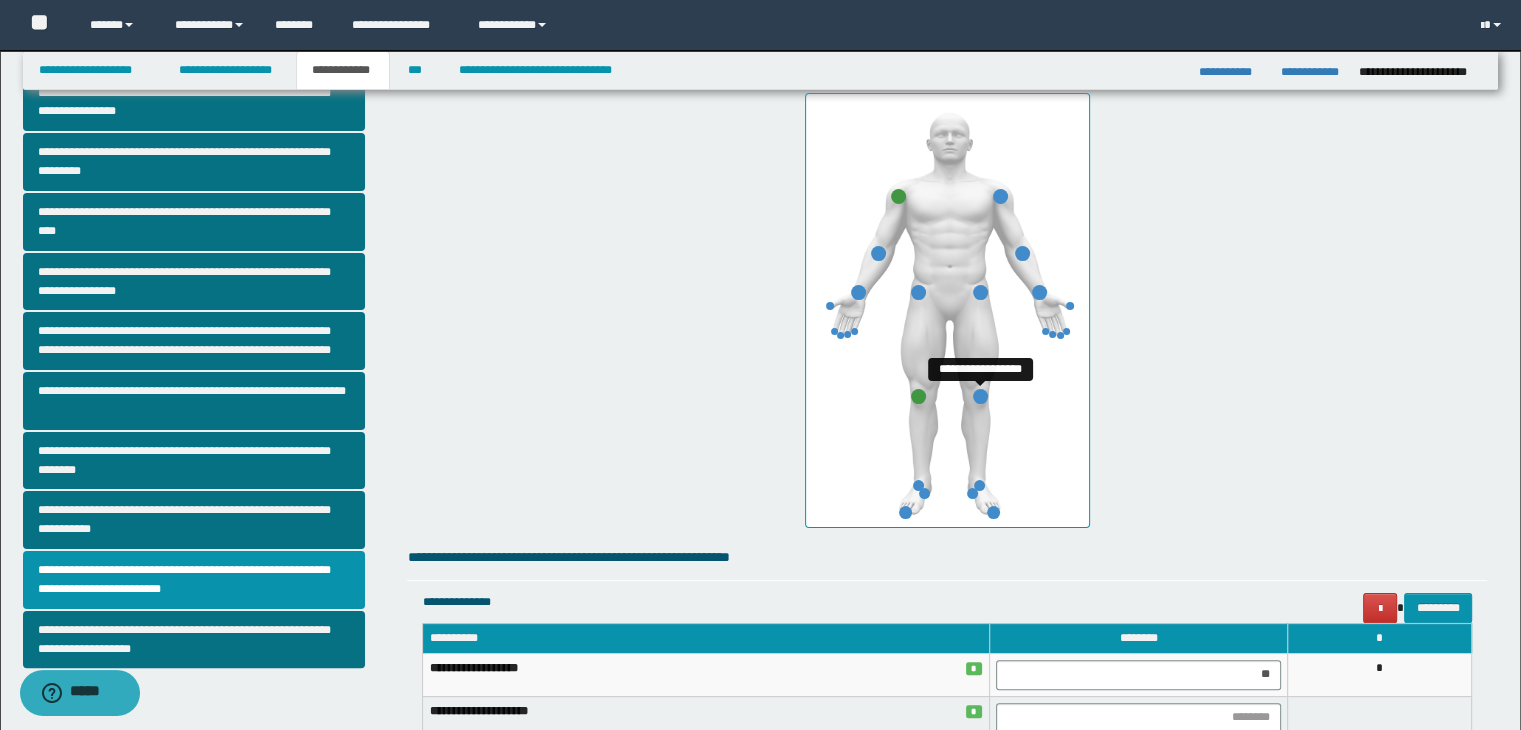 click at bounding box center [980, 396] 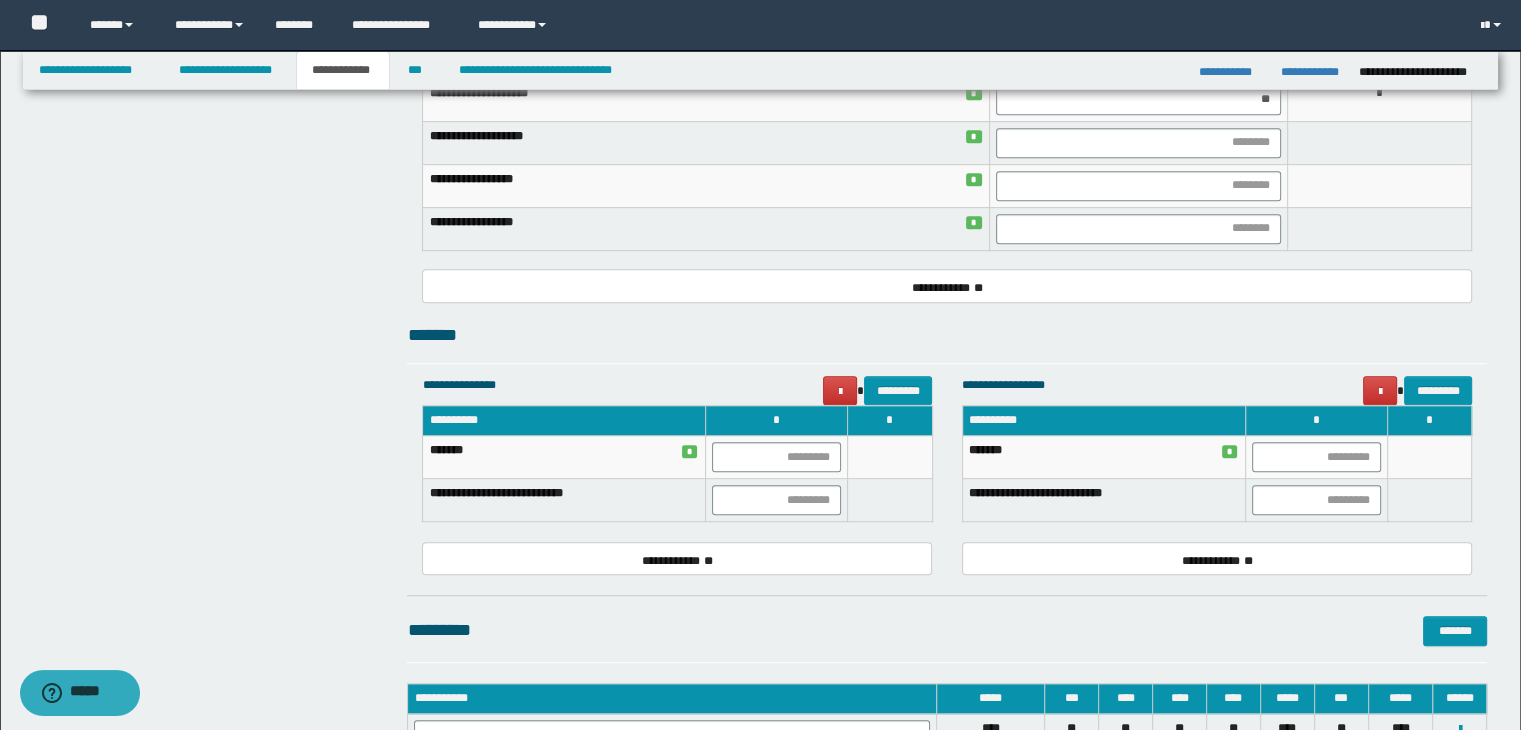 scroll, scrollTop: 1000, scrollLeft: 0, axis: vertical 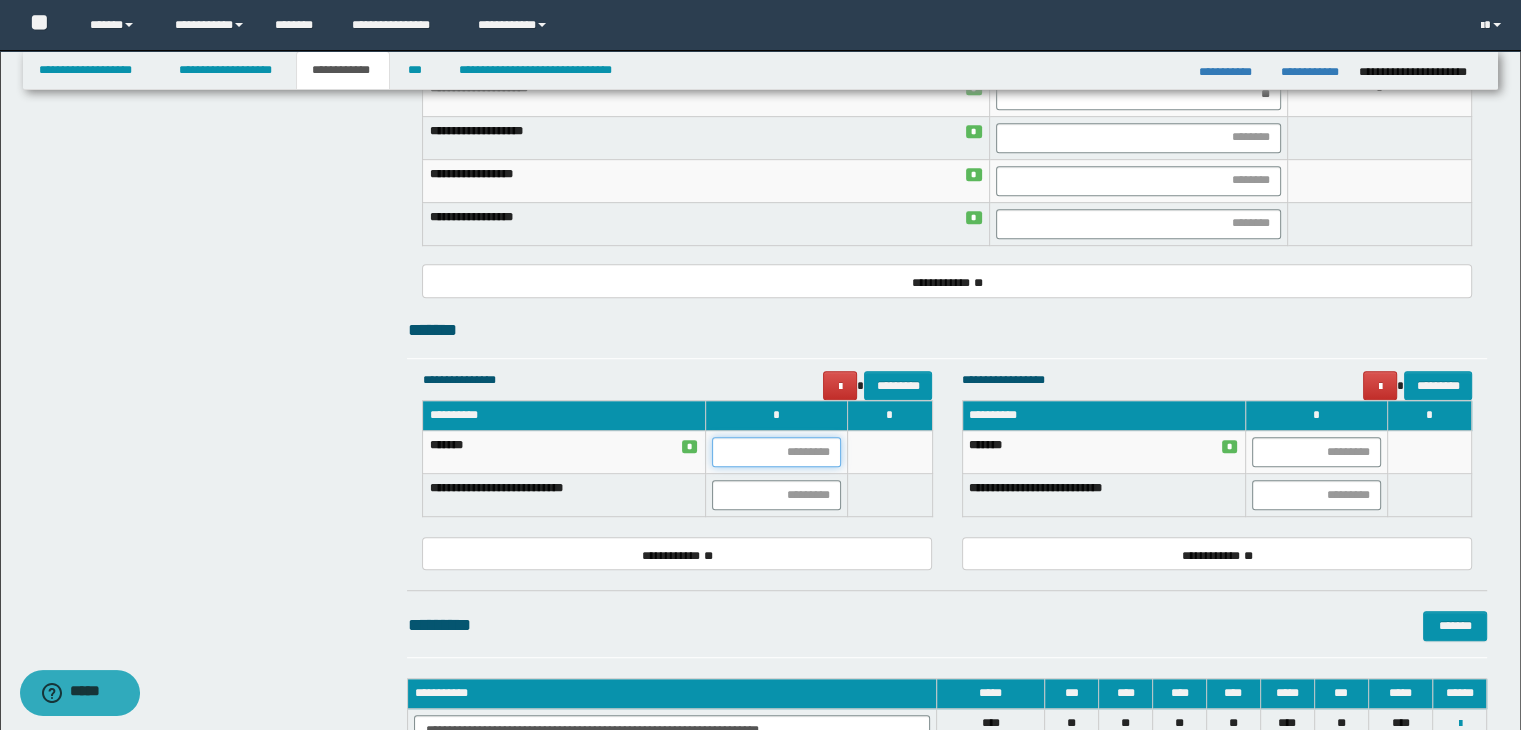click at bounding box center [776, 452] 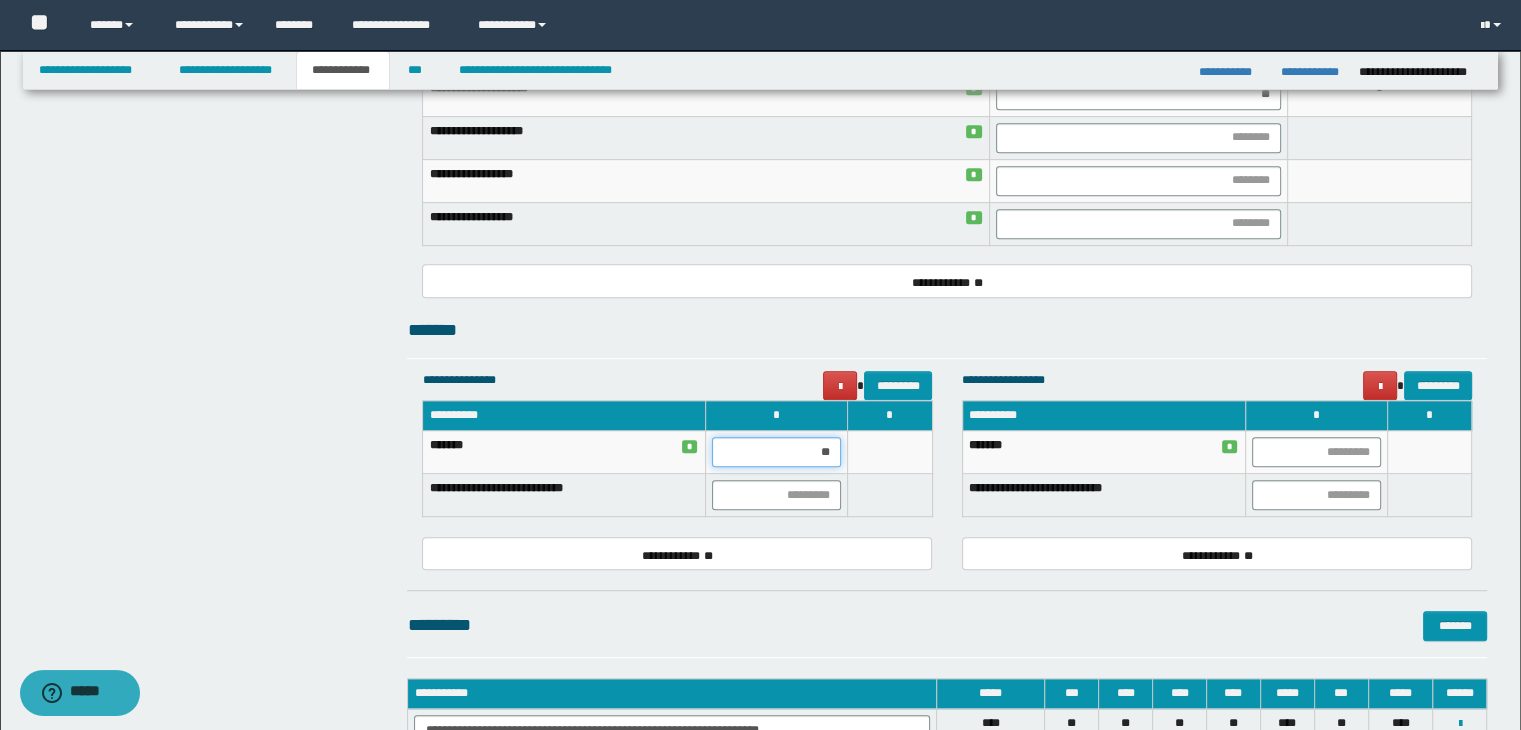 type on "***" 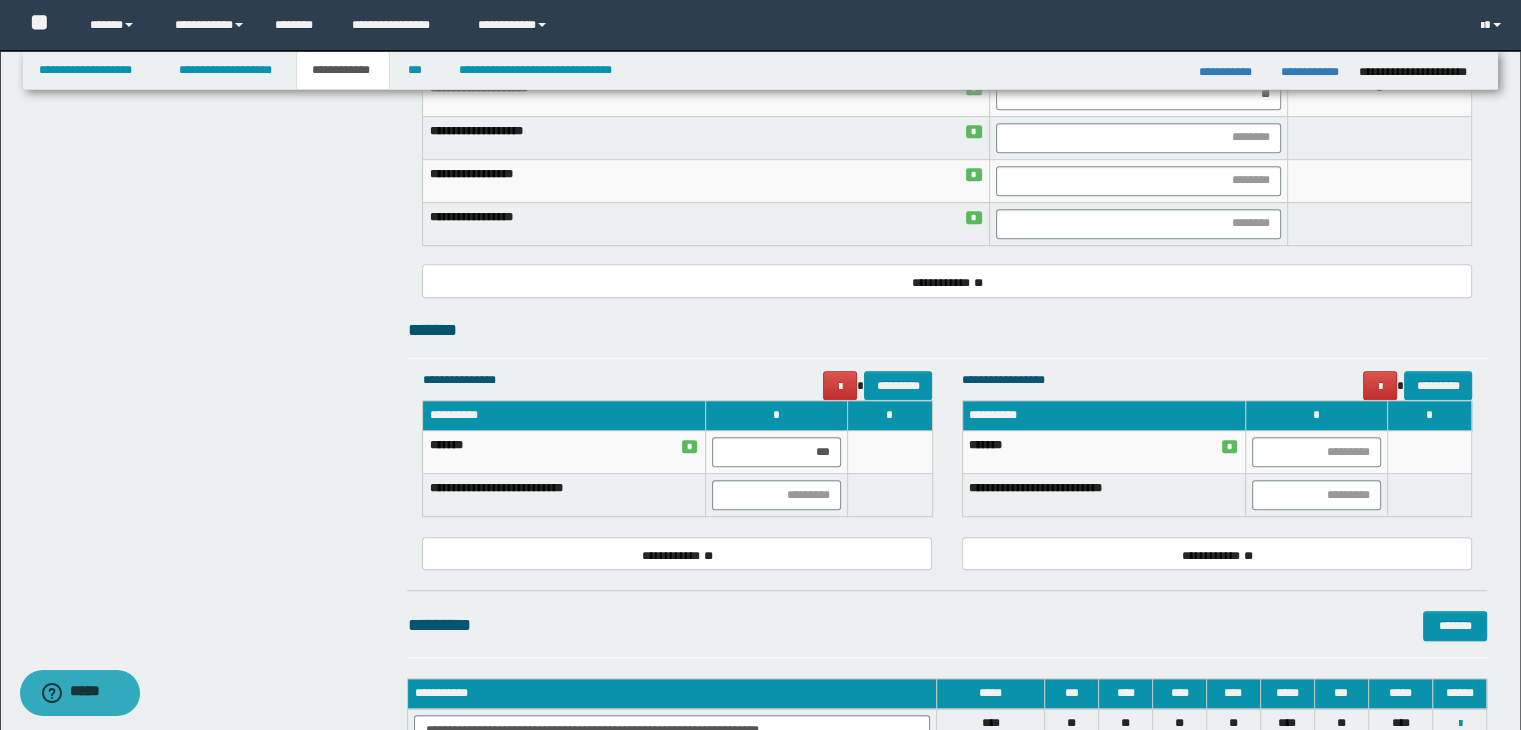 click at bounding box center [889, 452] 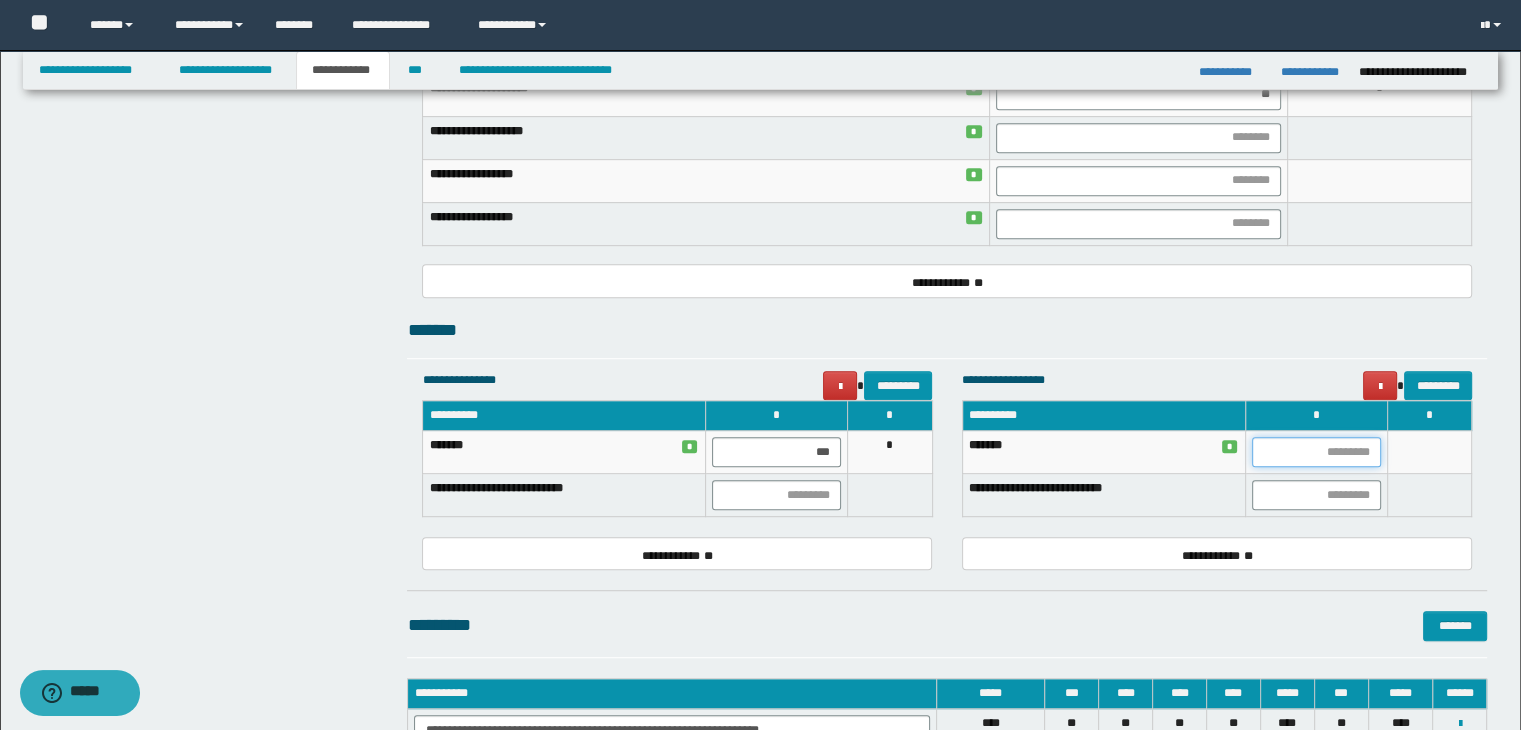 click at bounding box center [1316, 452] 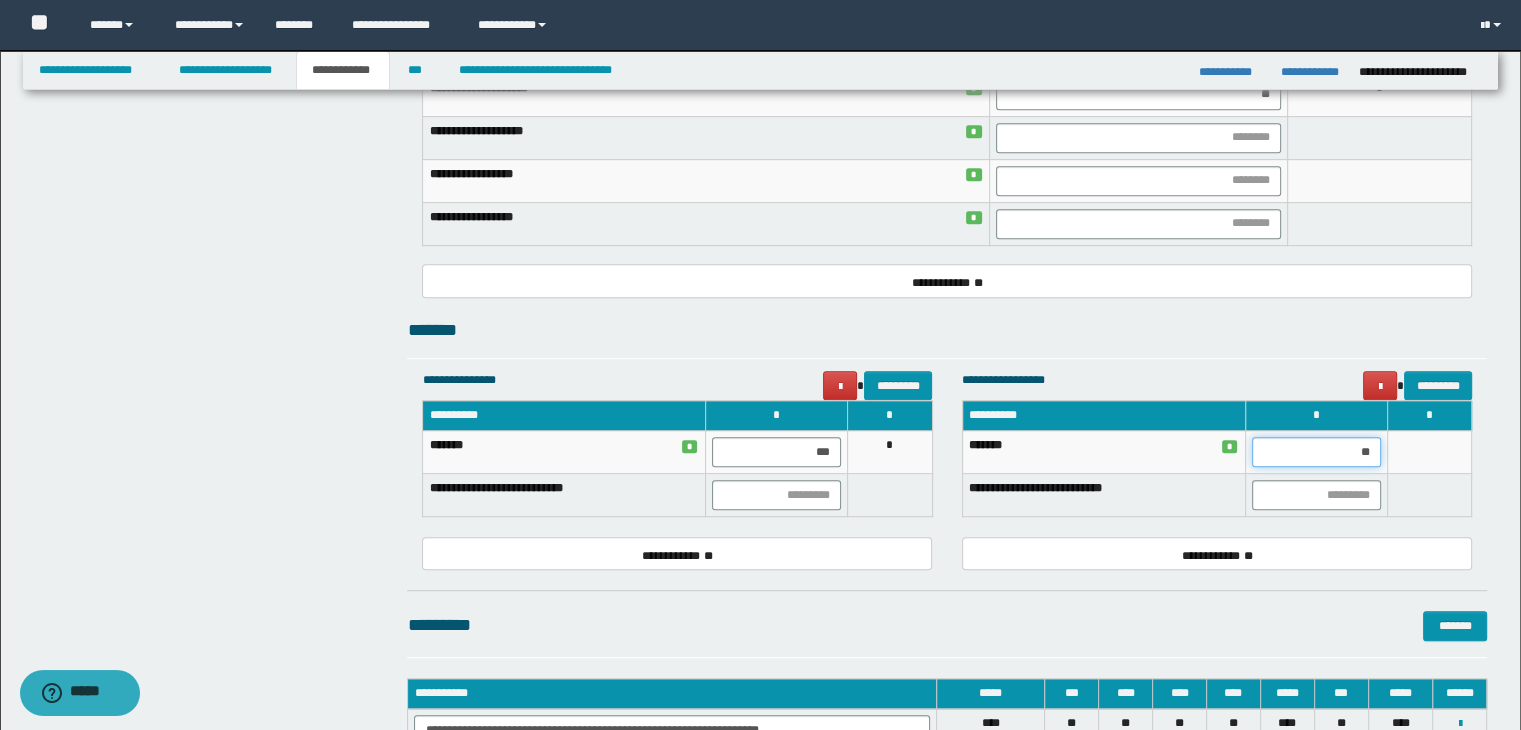 type on "***" 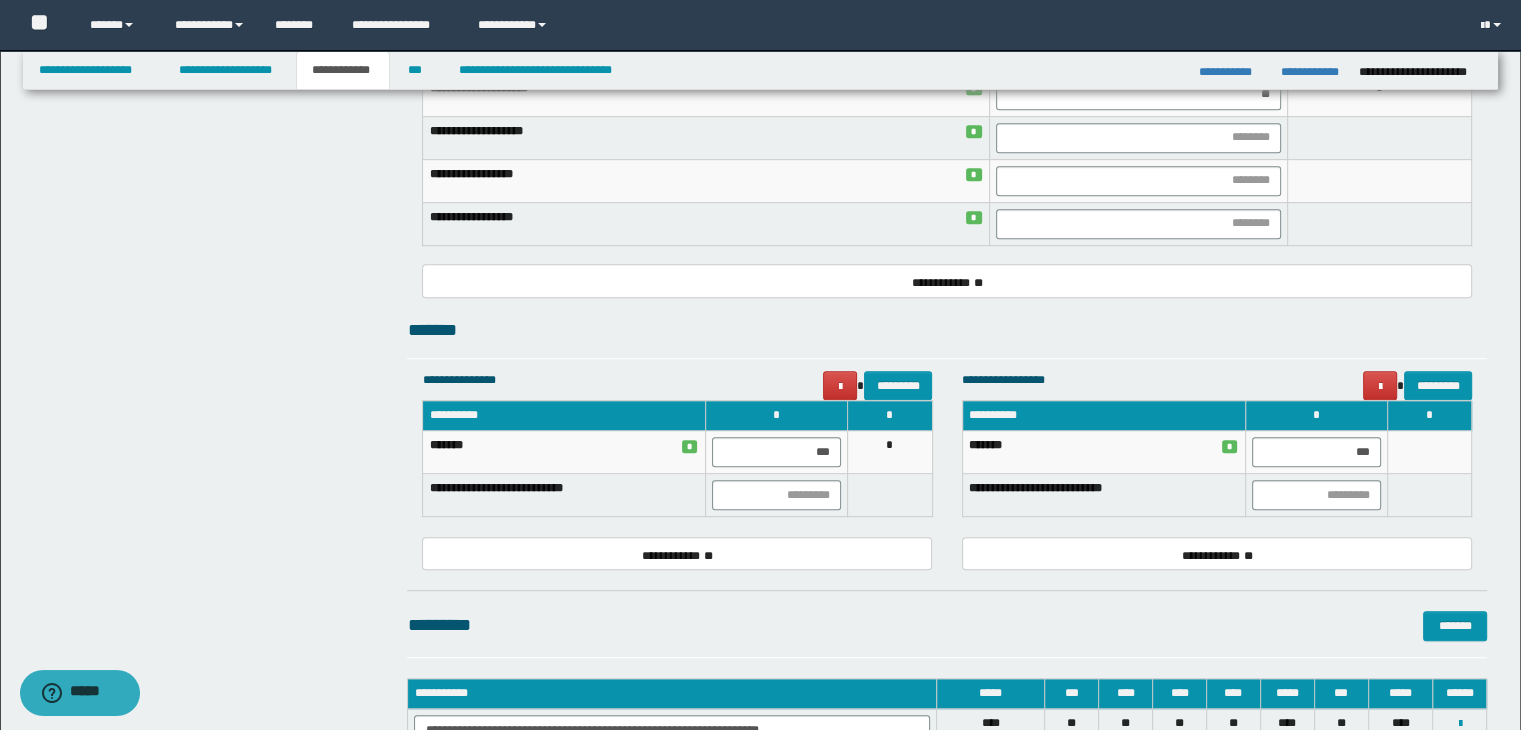 click at bounding box center [1429, 452] 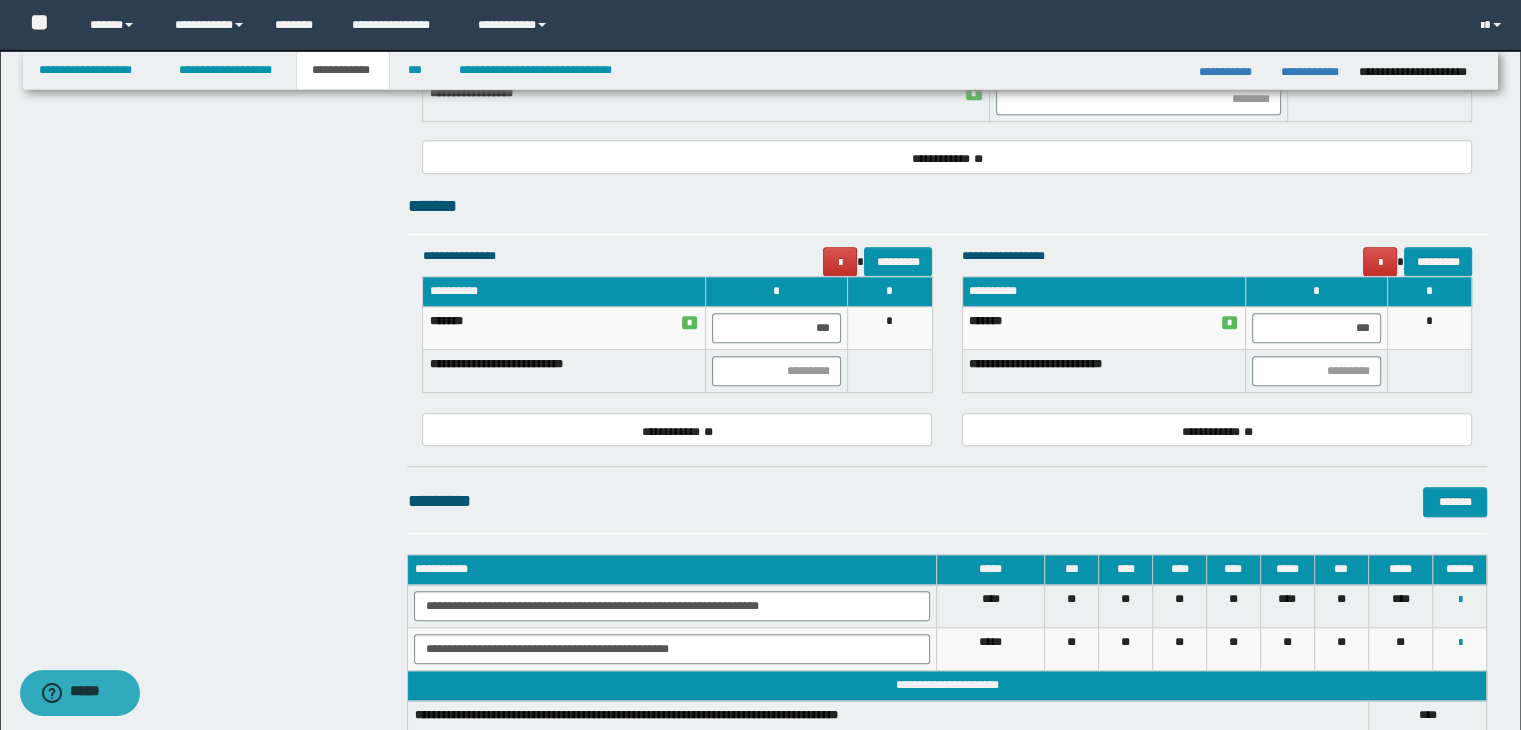 scroll, scrollTop: 1252, scrollLeft: 0, axis: vertical 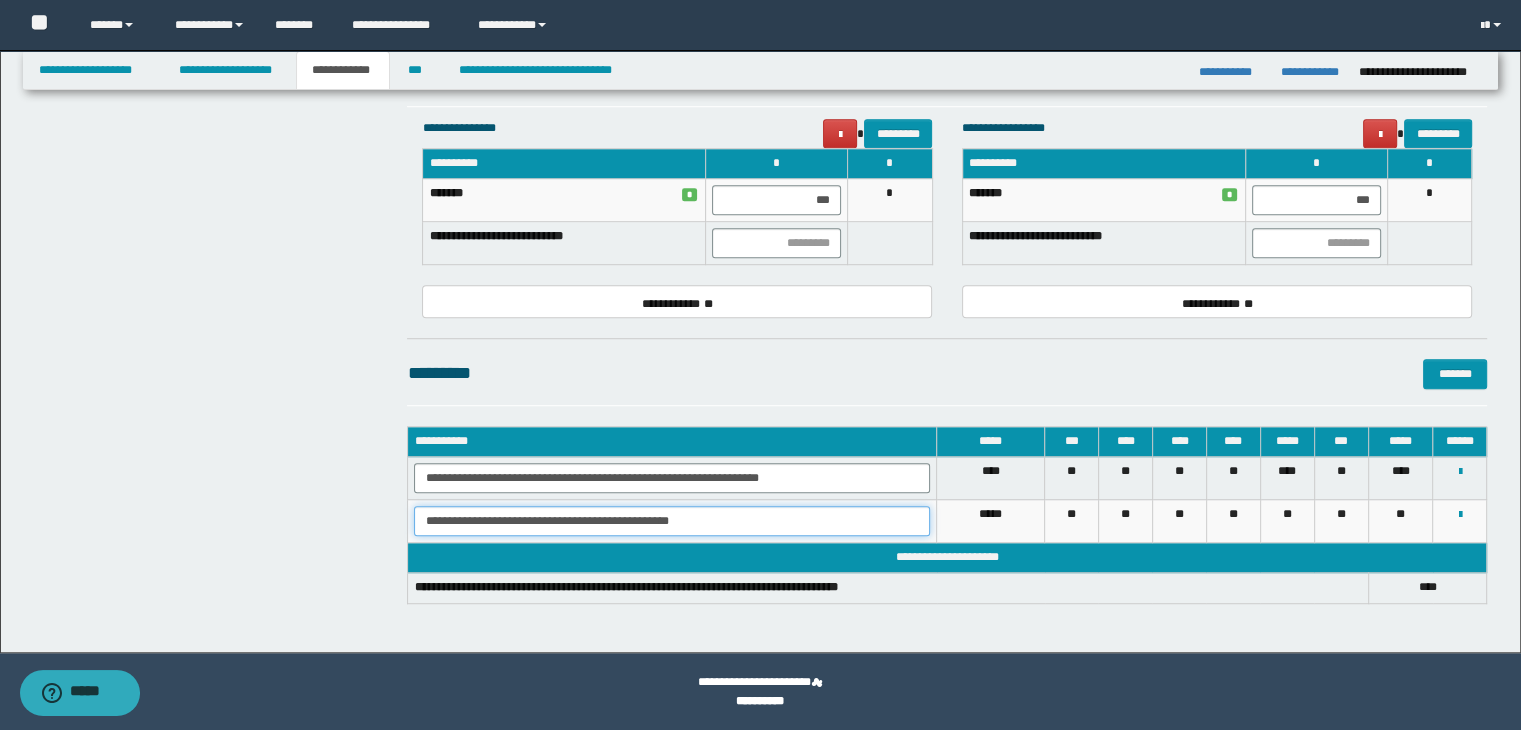 drag, startPoint x: 426, startPoint y: 513, endPoint x: 761, endPoint y: 538, distance: 335.93155 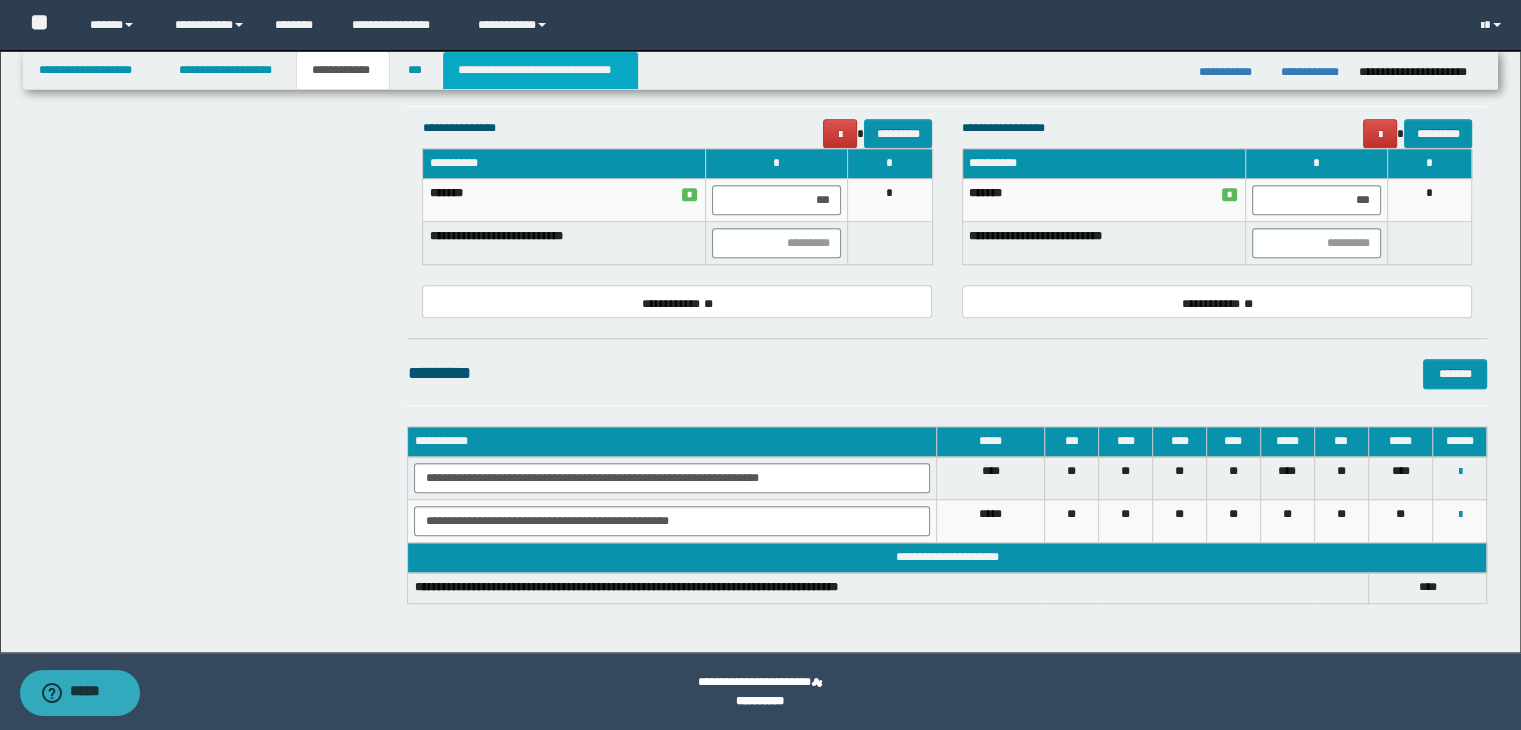 click on "**********" at bounding box center (540, 70) 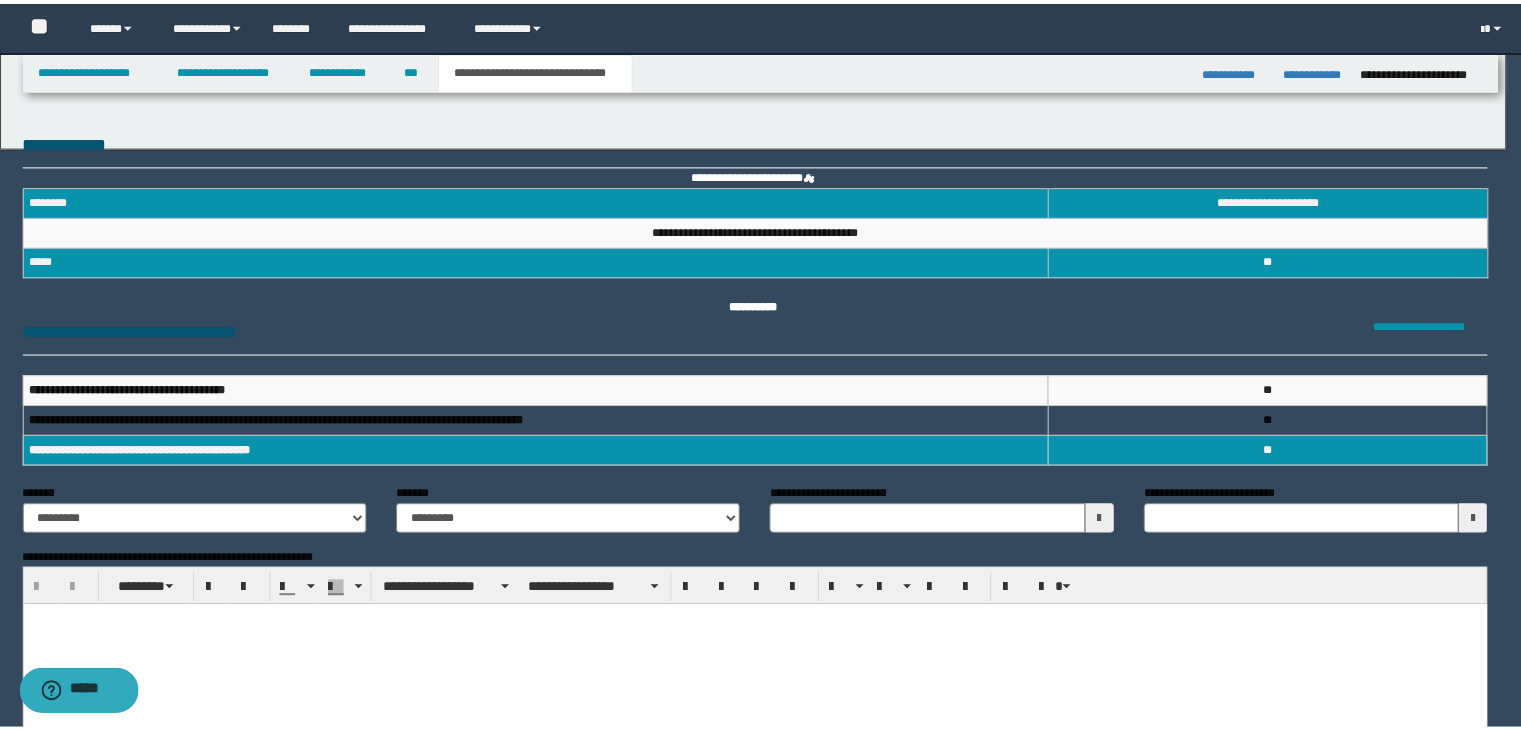 scroll, scrollTop: 0, scrollLeft: 0, axis: both 